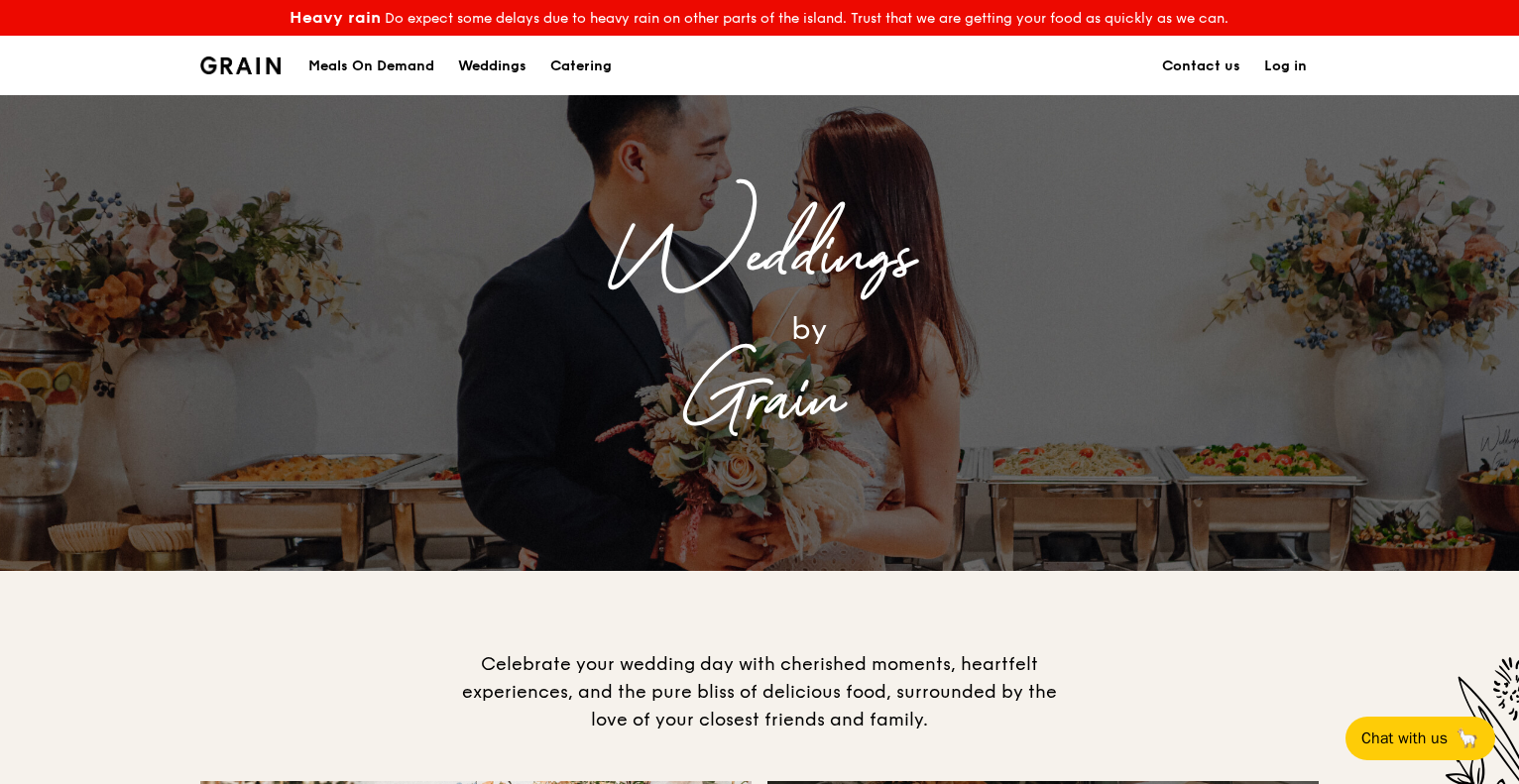 scroll, scrollTop: 0, scrollLeft: 0, axis: both 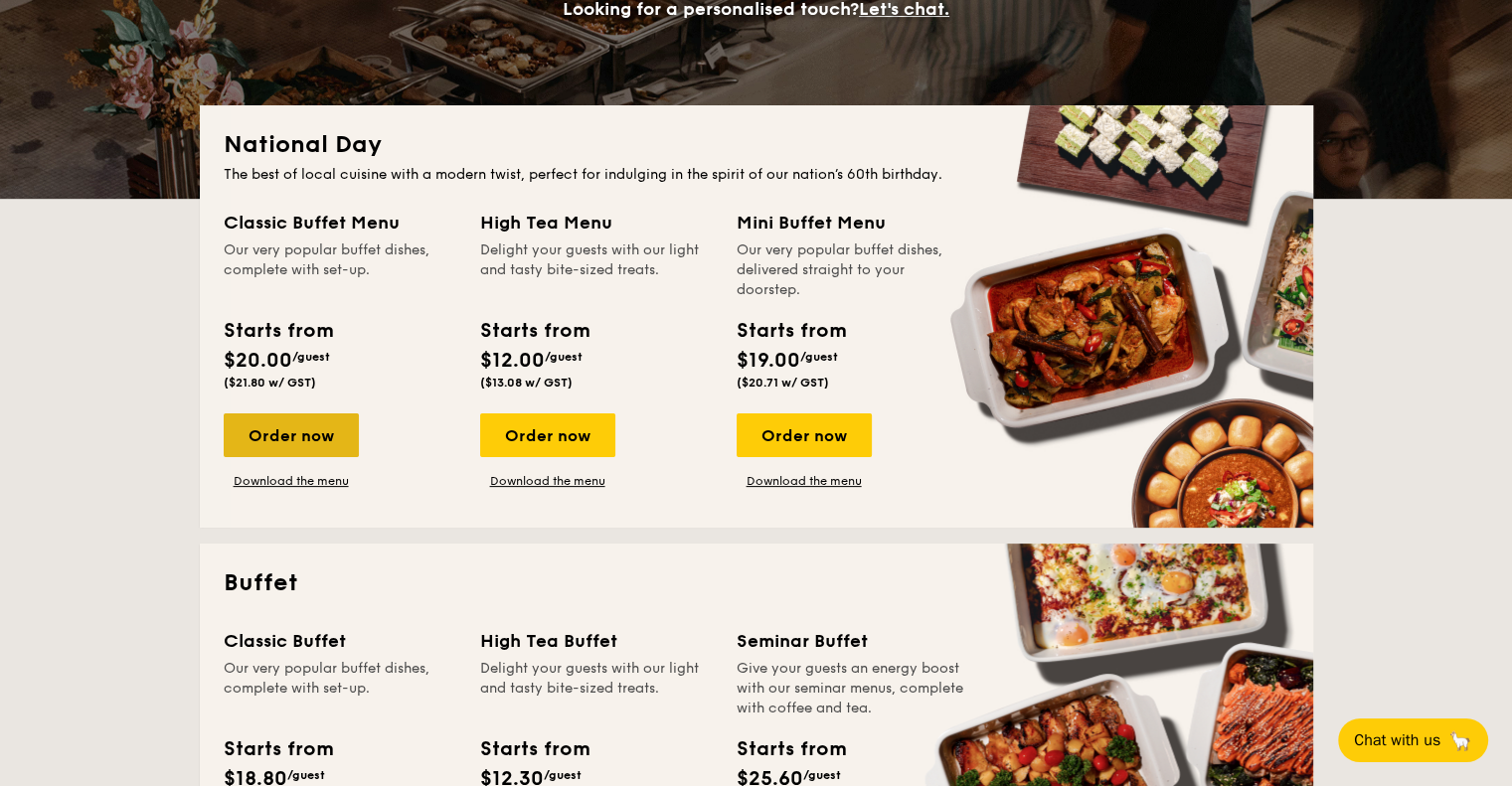 click on "Order now" at bounding box center [291, 435] 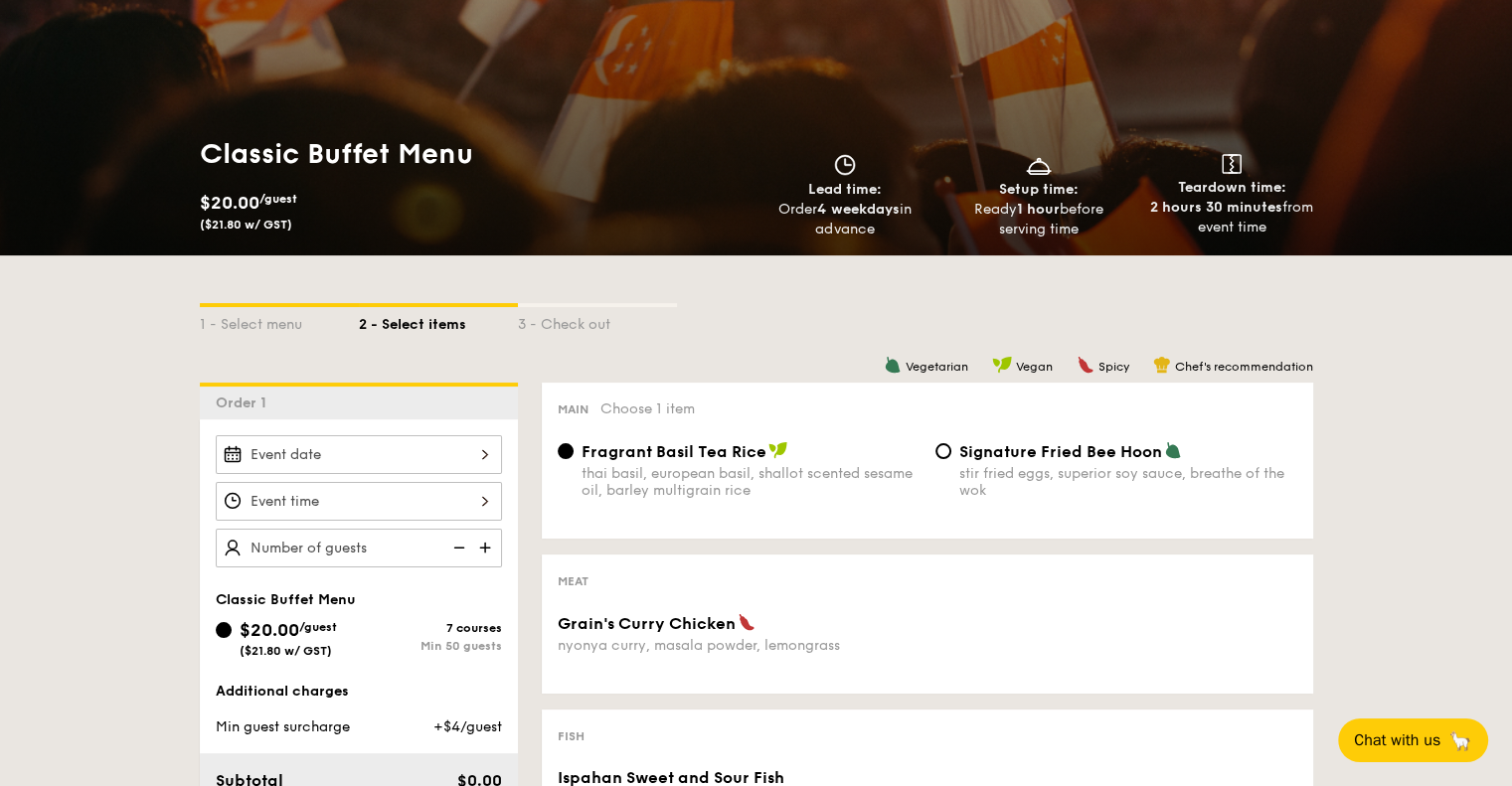 scroll, scrollTop: 99, scrollLeft: 0, axis: vertical 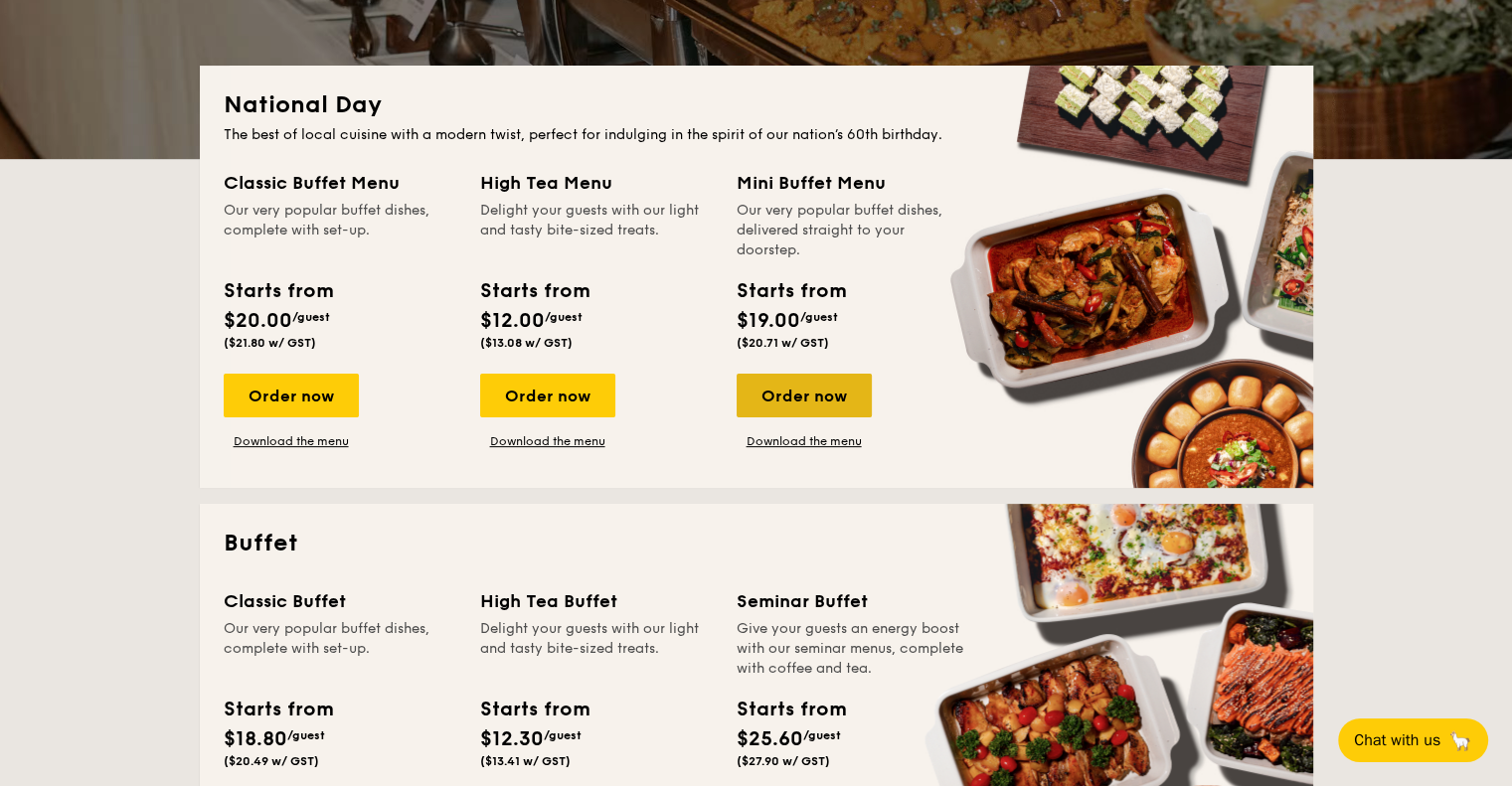 click on "Order now" at bounding box center (804, 395) 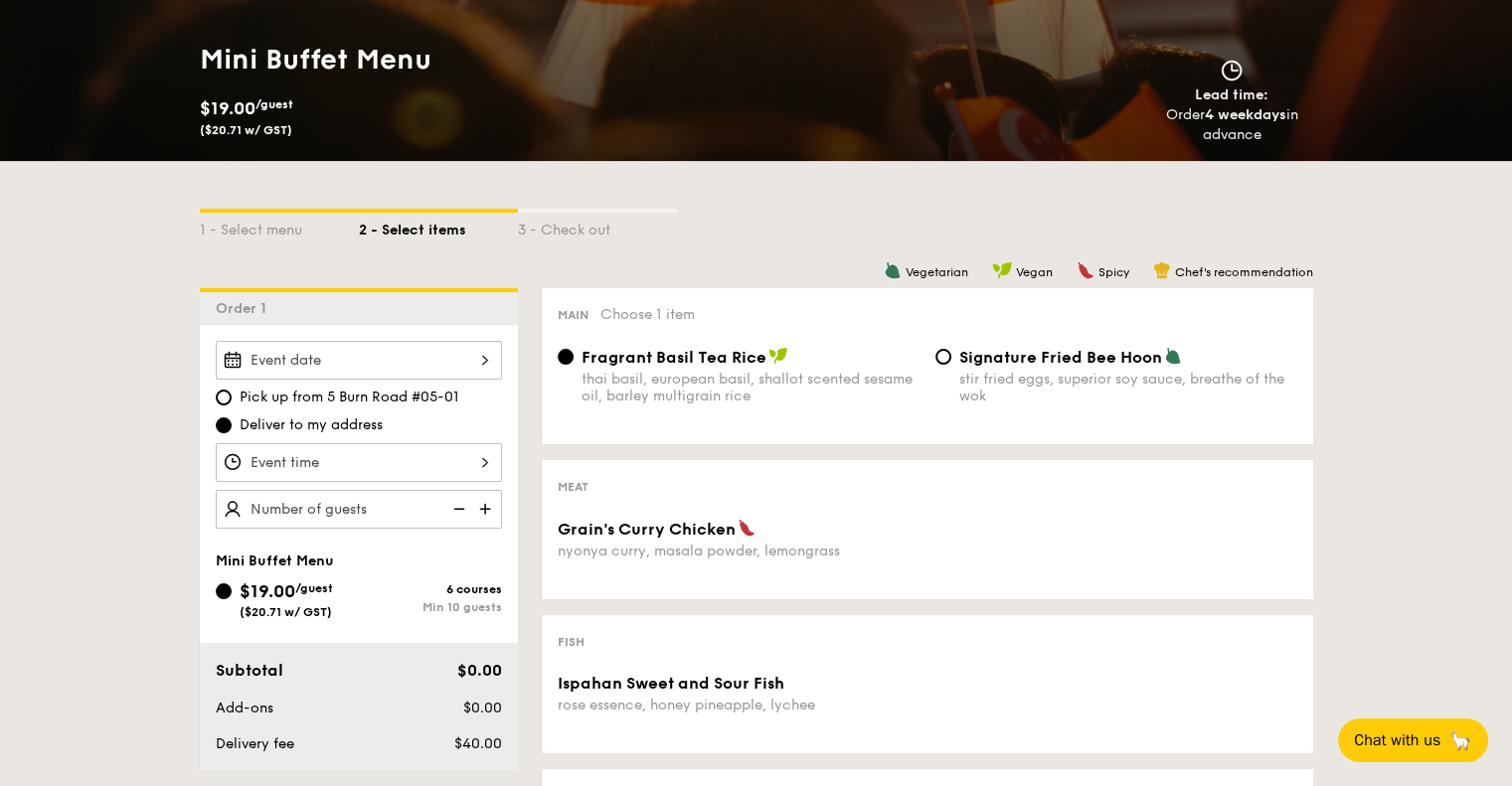 scroll, scrollTop: 397, scrollLeft: 0, axis: vertical 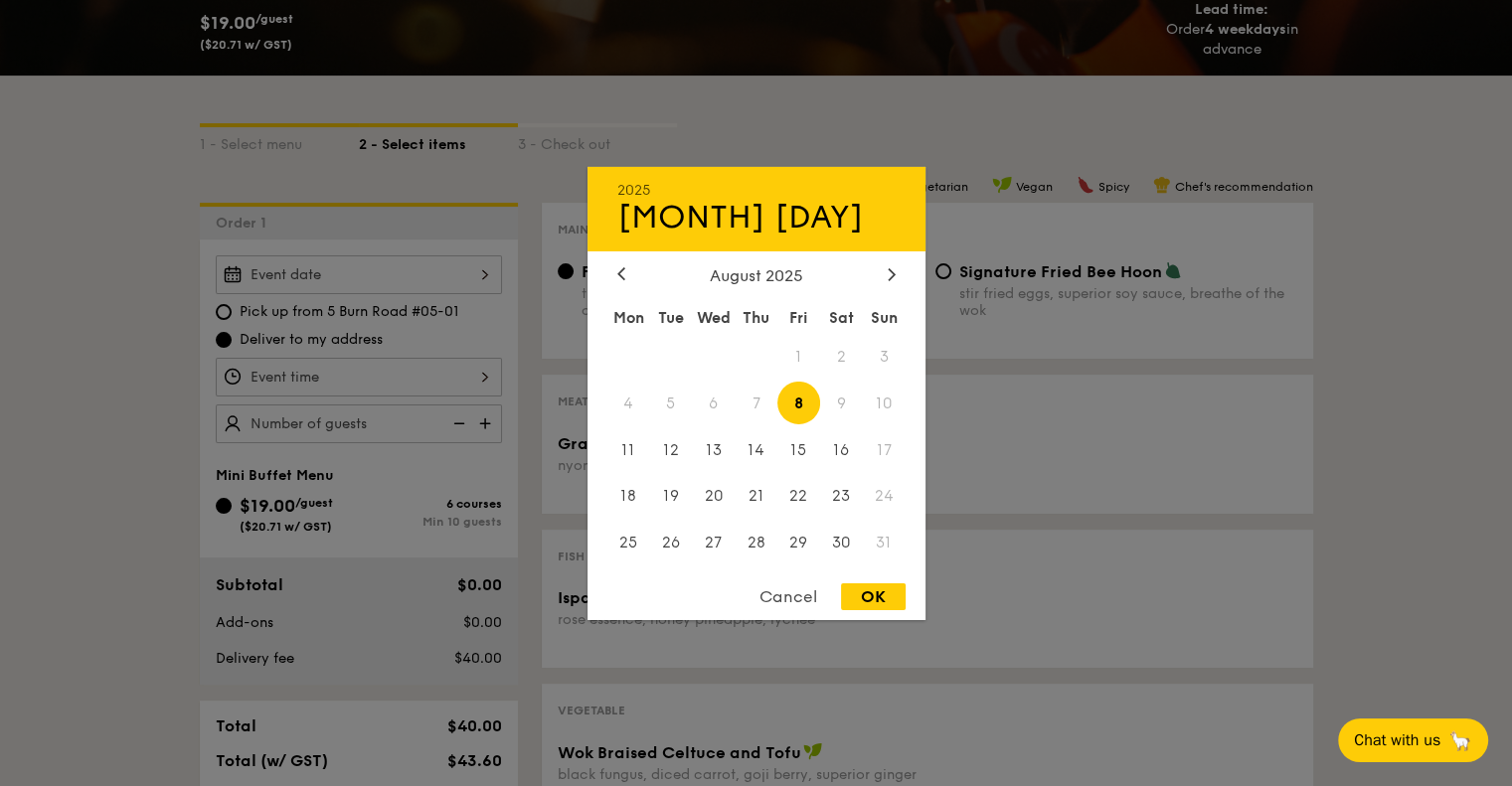 click on "2025   Aug 08       August 2025     Mon Tue Wed Thu Fri Sat Sun   1 2 3 4 5 6 7 8 9 10 11 12 13 14 15 16 17 18 19 20 21 22 23 24 25 26 27 28 29 30 31     Cancel   OK" at bounding box center (359, 274) 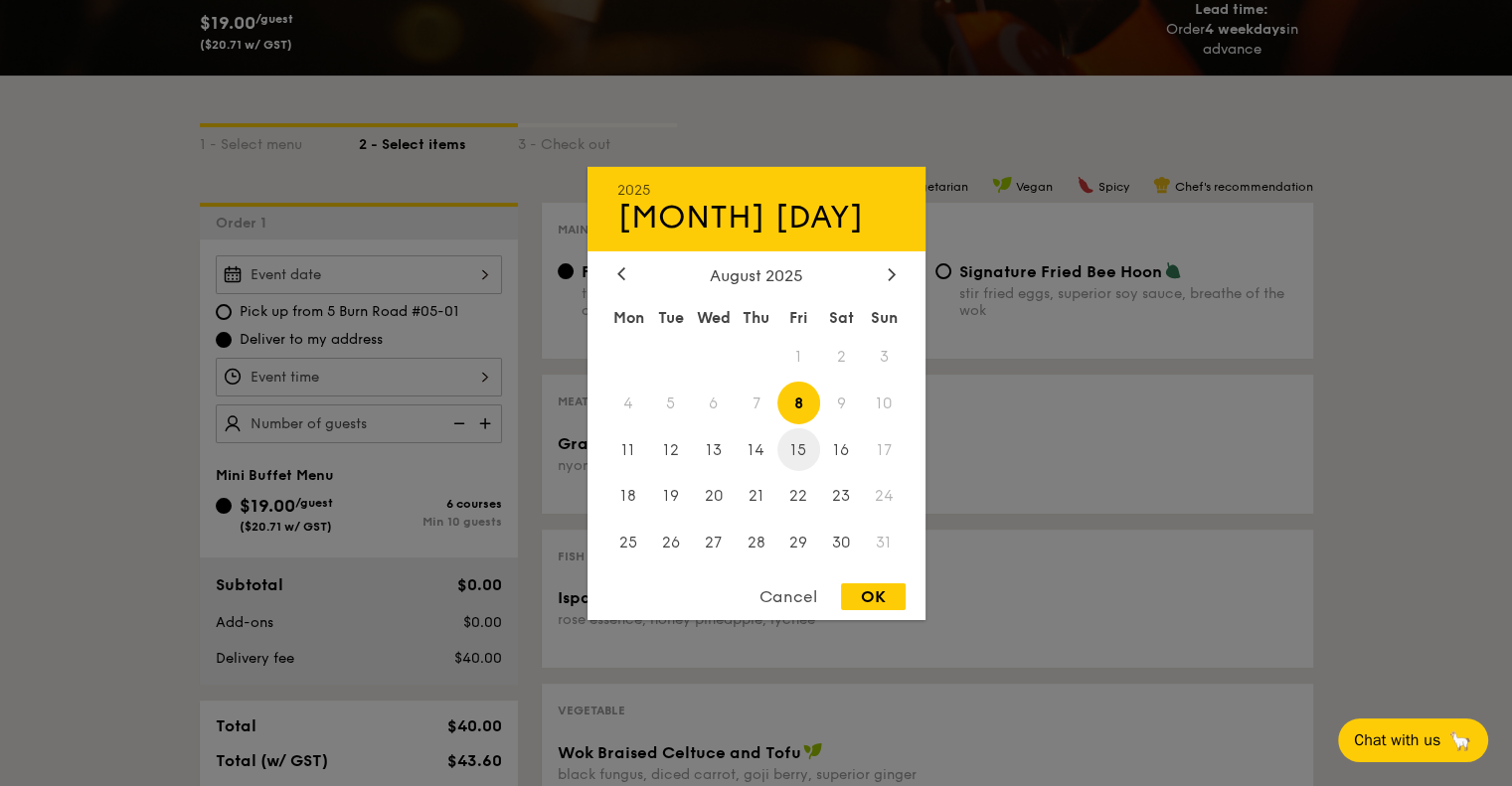 click on "15" at bounding box center [798, 449] 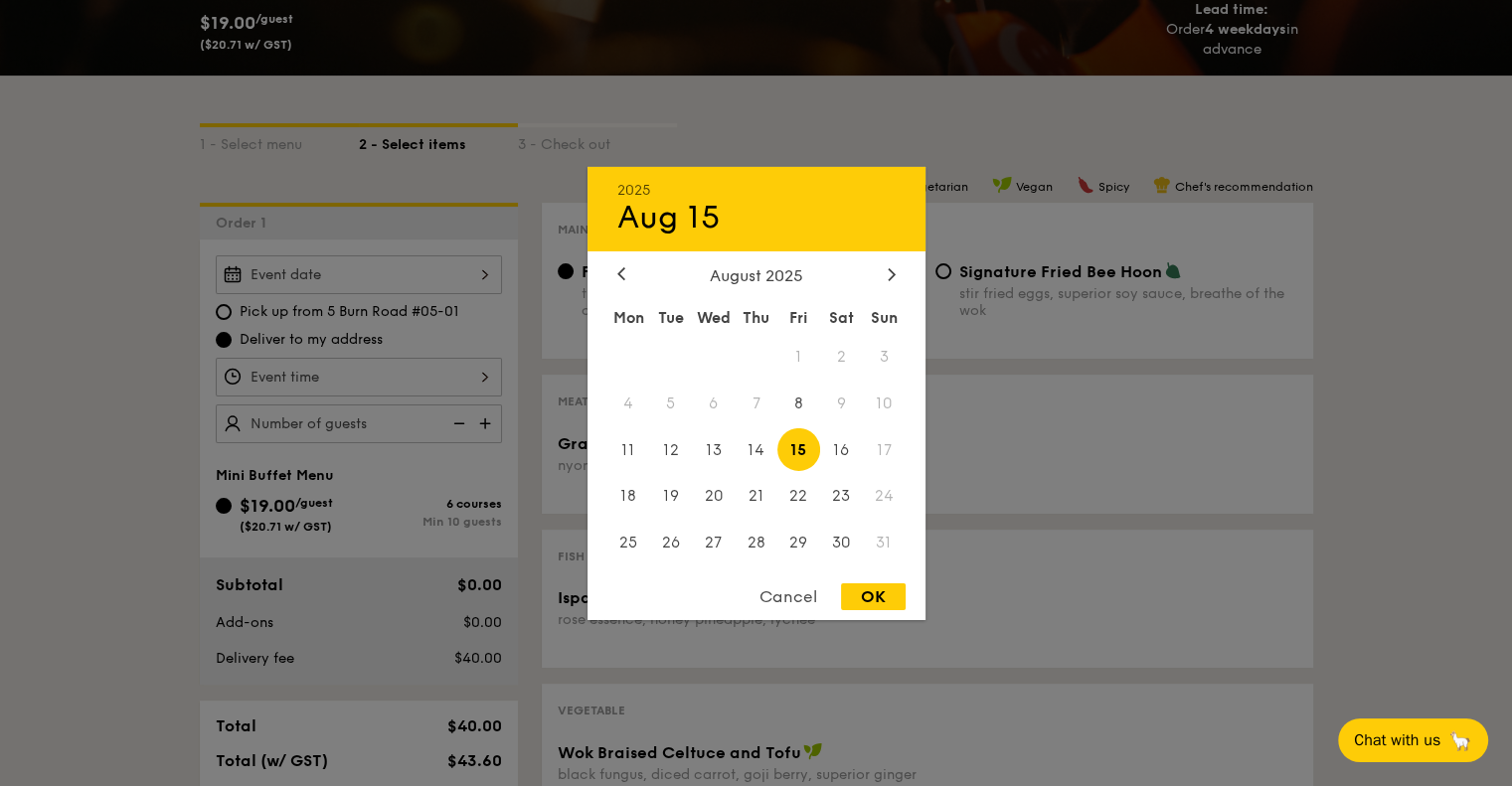 click on "OK" at bounding box center [873, 596] 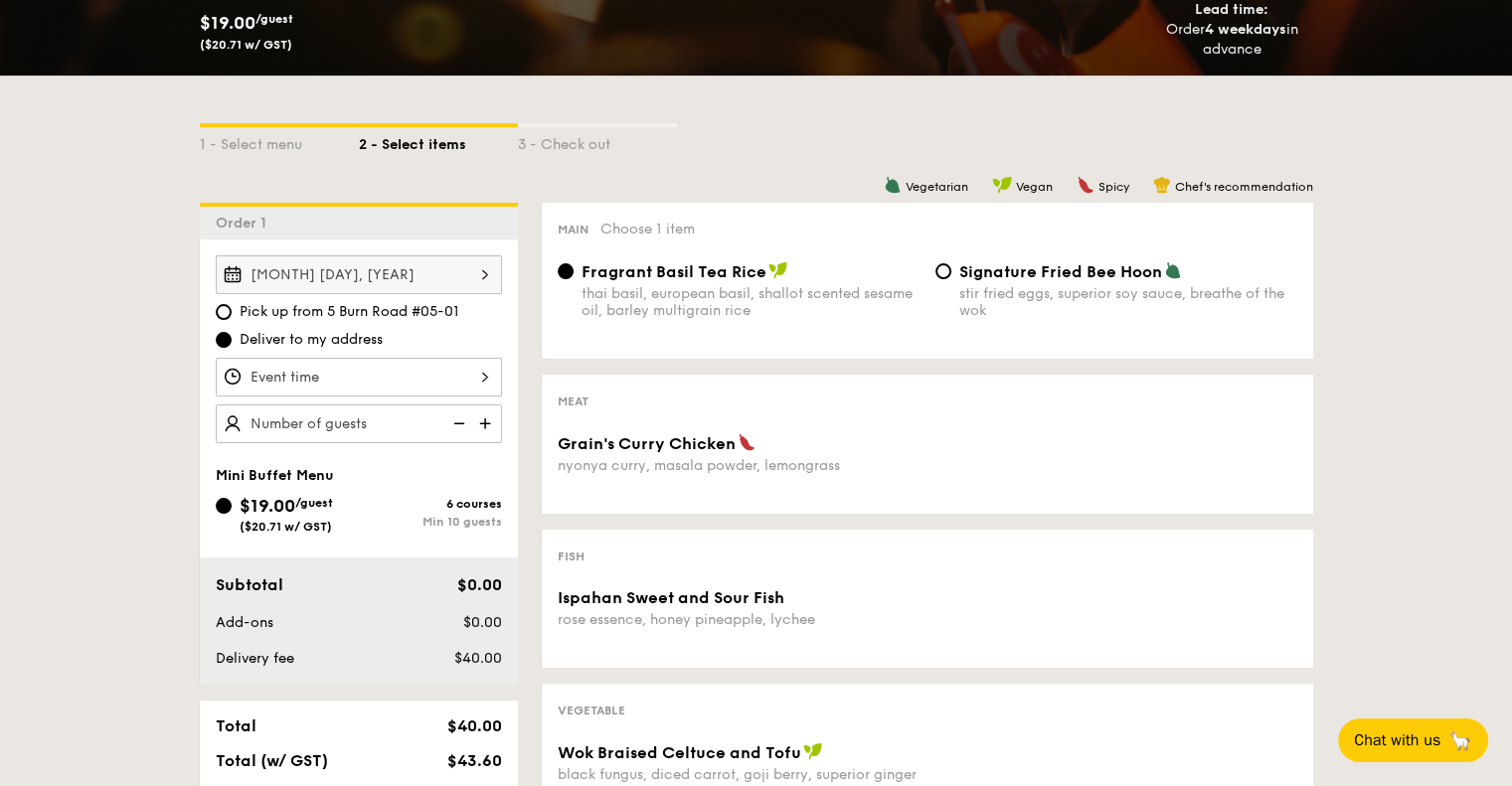 click at bounding box center [359, 377] 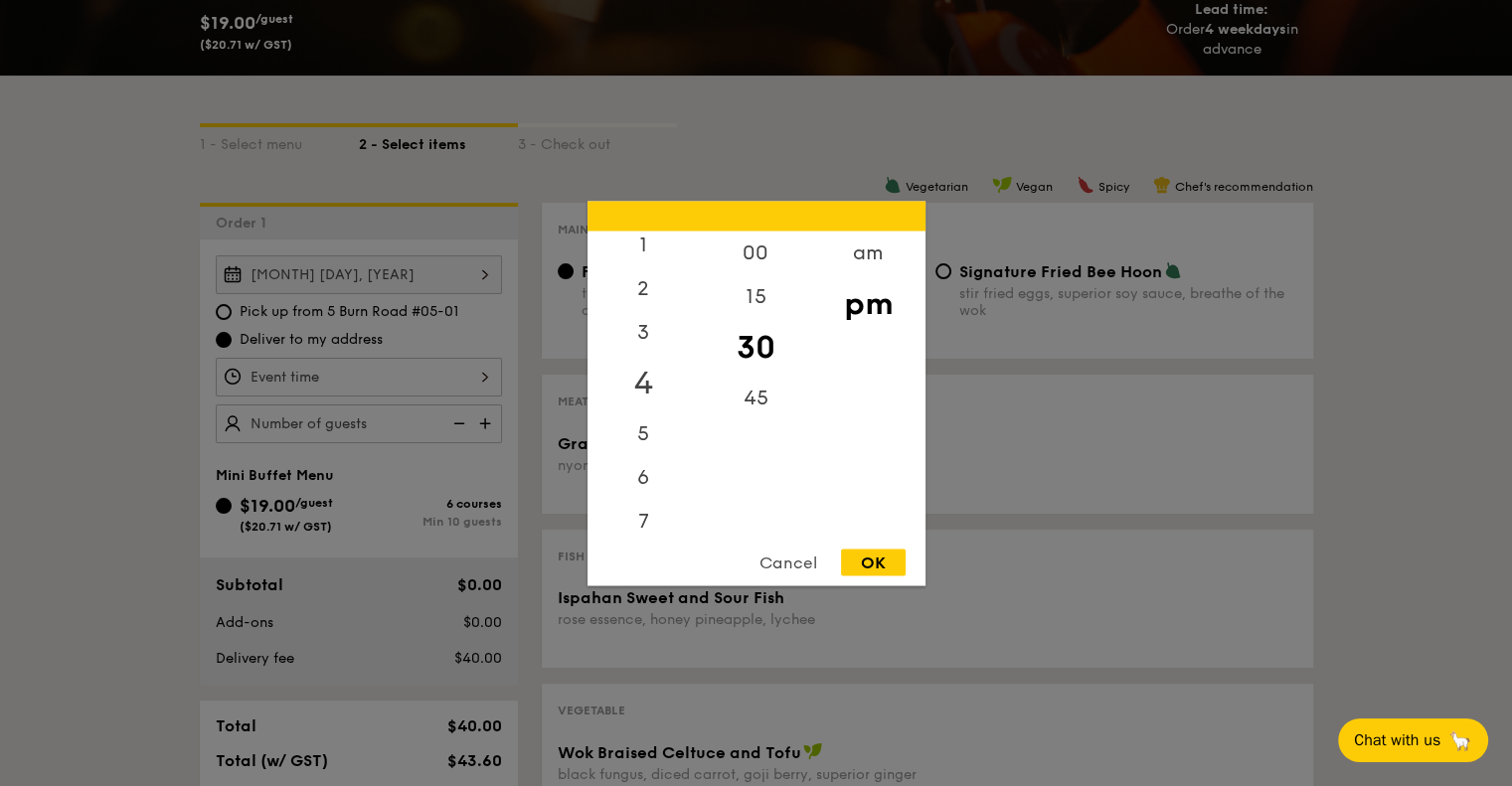 scroll, scrollTop: 99, scrollLeft: 0, axis: vertical 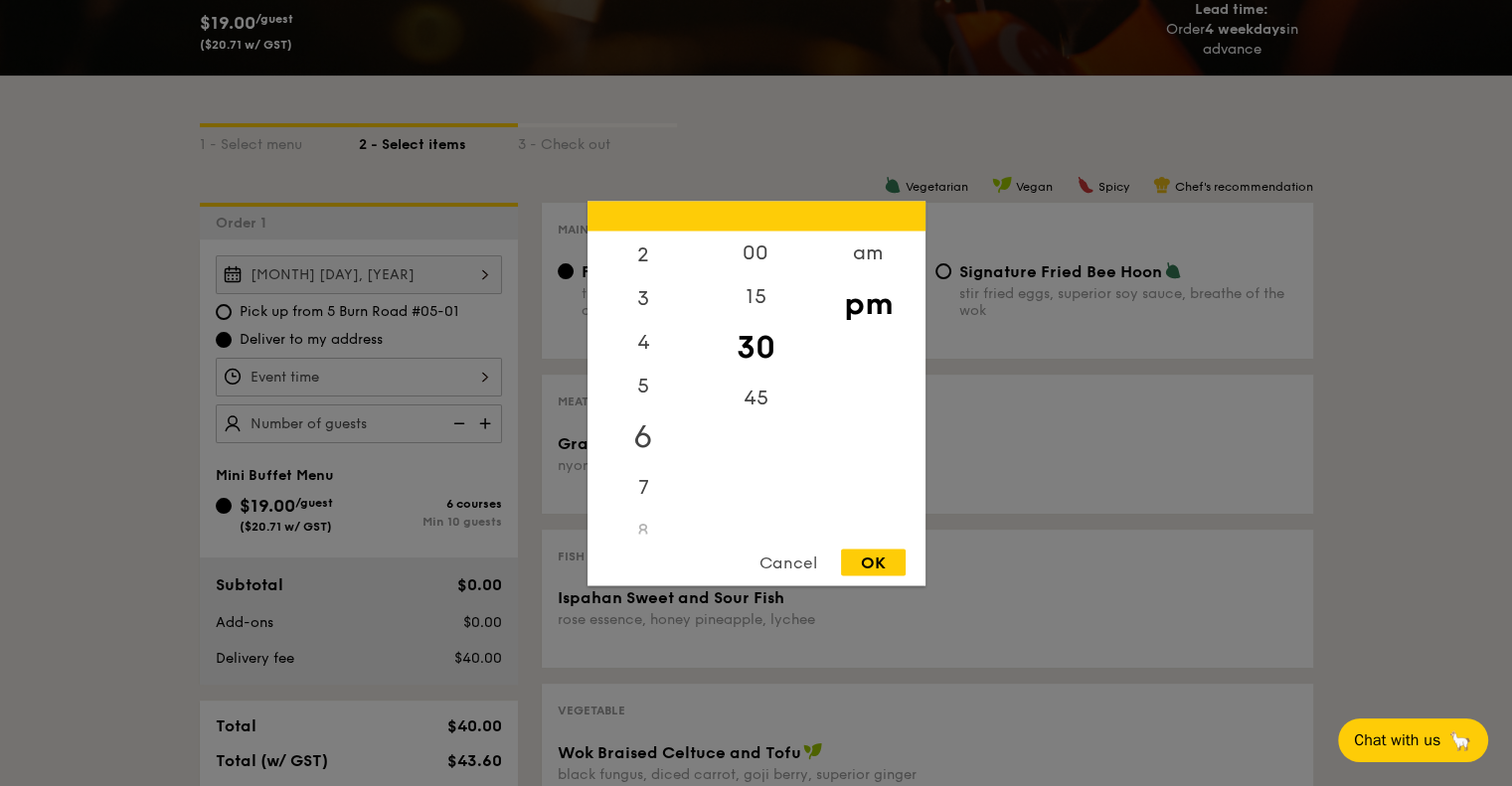 click on "6" at bounding box center [643, 436] 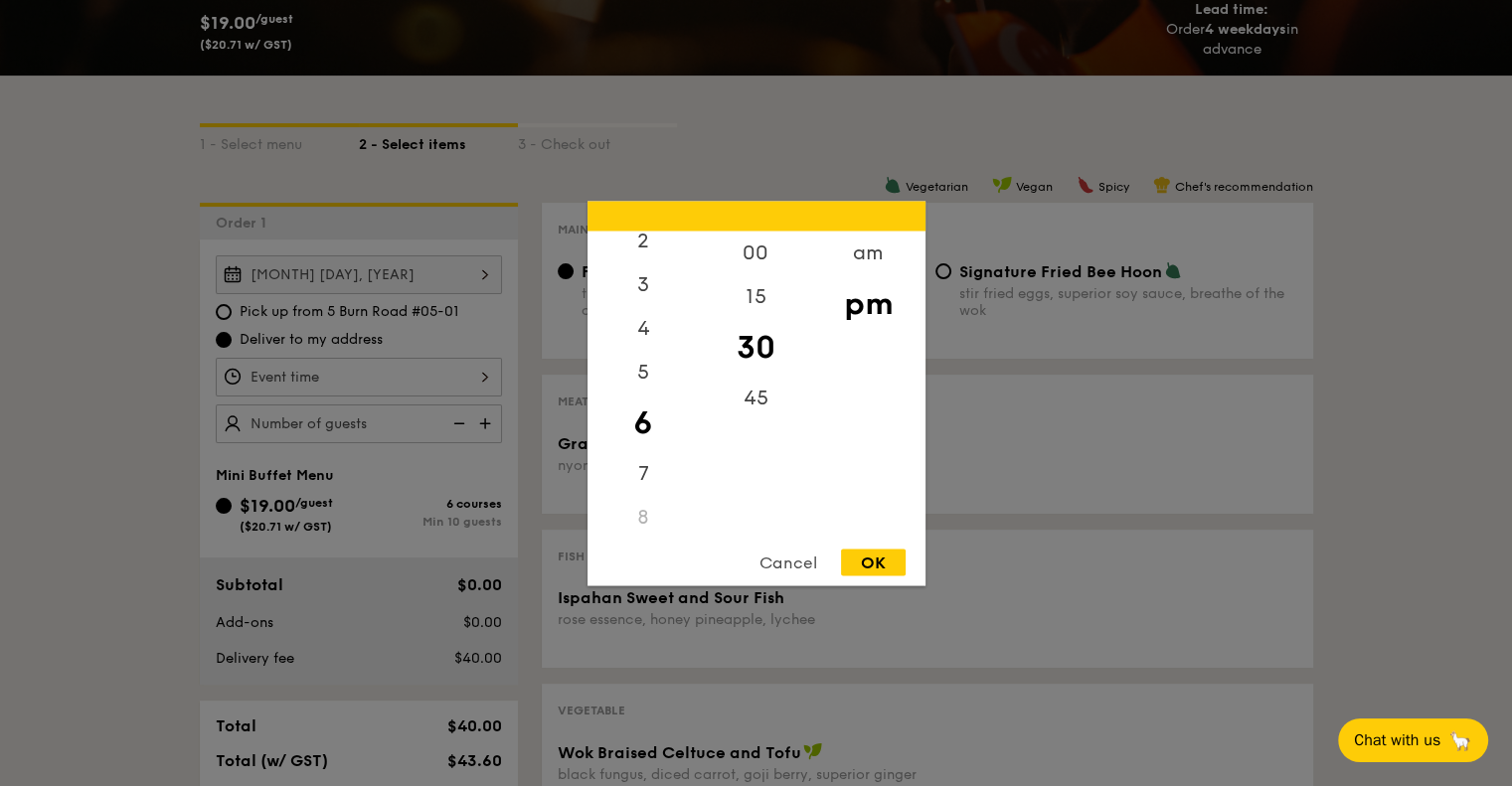 scroll, scrollTop: 84, scrollLeft: 0, axis: vertical 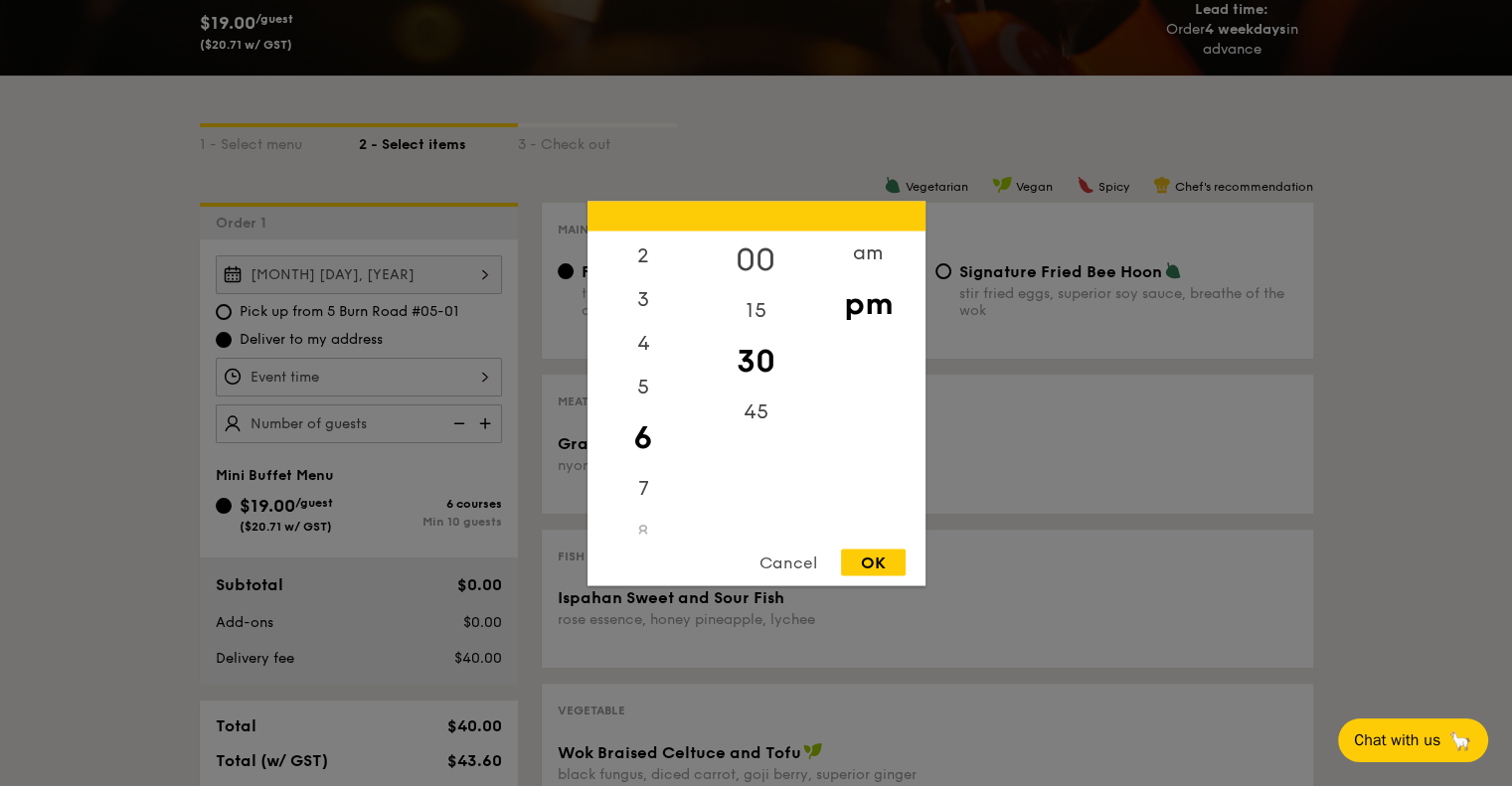 click on "00" at bounding box center [756, 259] 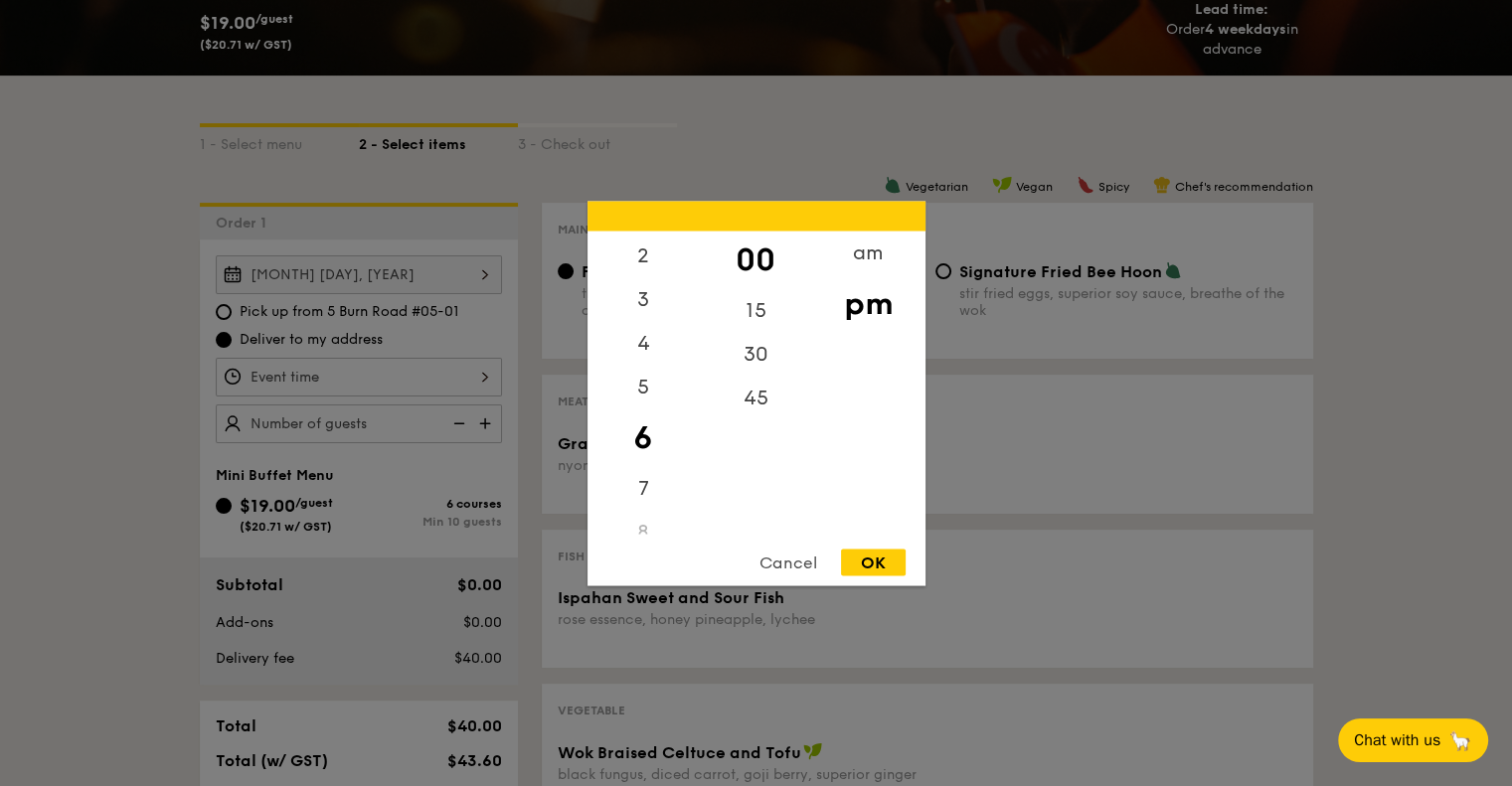 click on "OK" at bounding box center (873, 561) 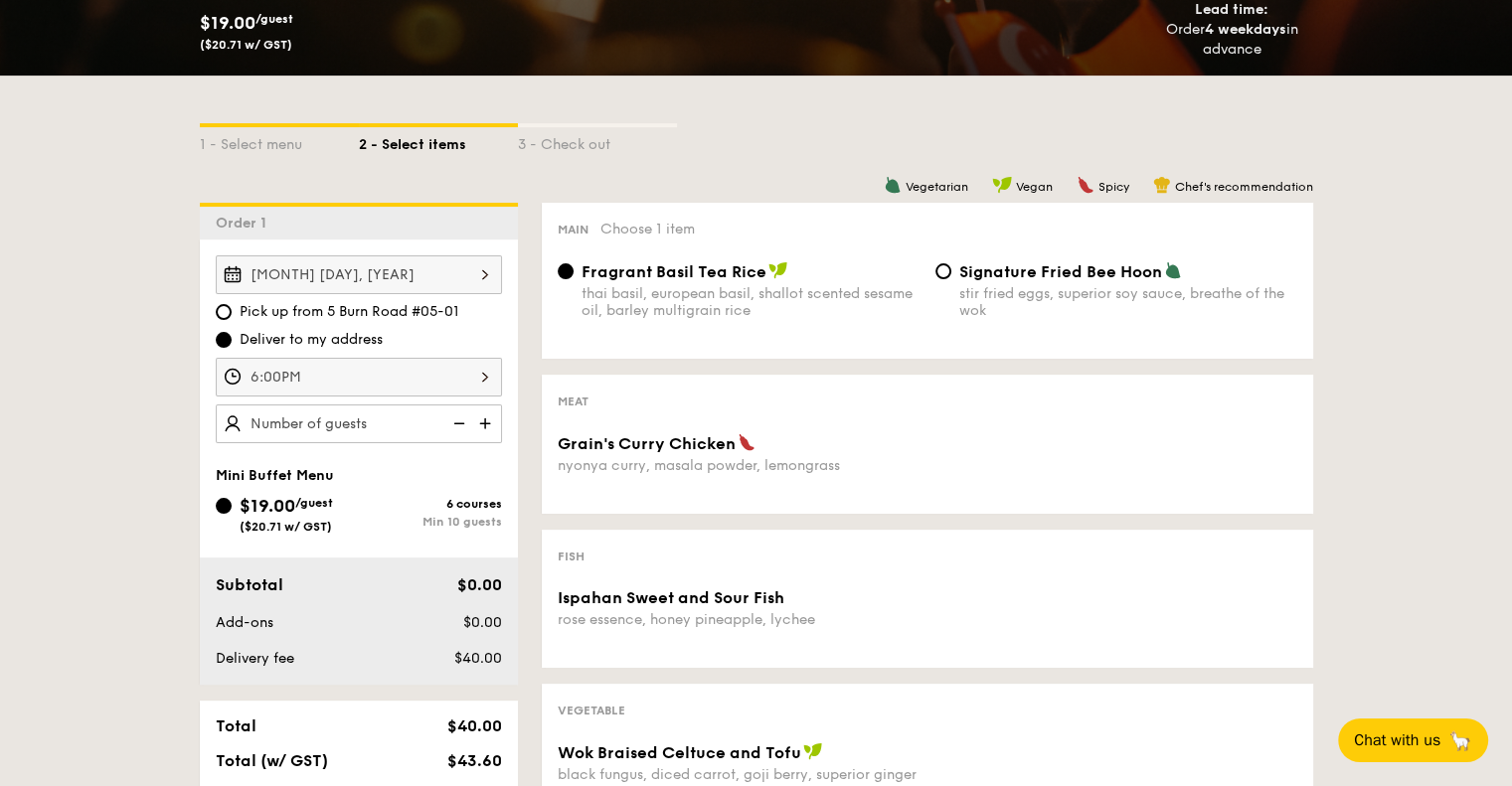 click at bounding box center (487, 423) 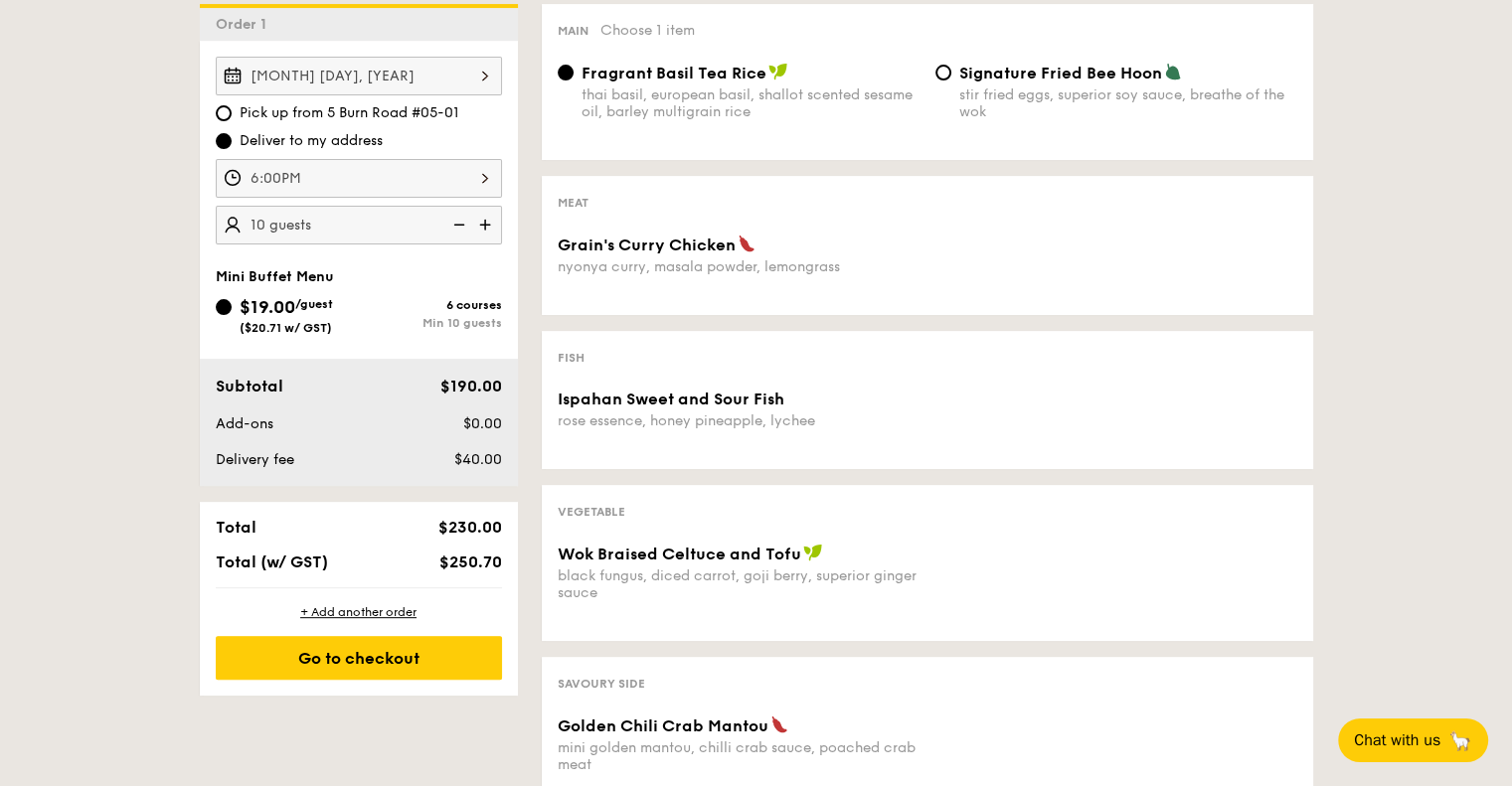 scroll, scrollTop: 497, scrollLeft: 0, axis: vertical 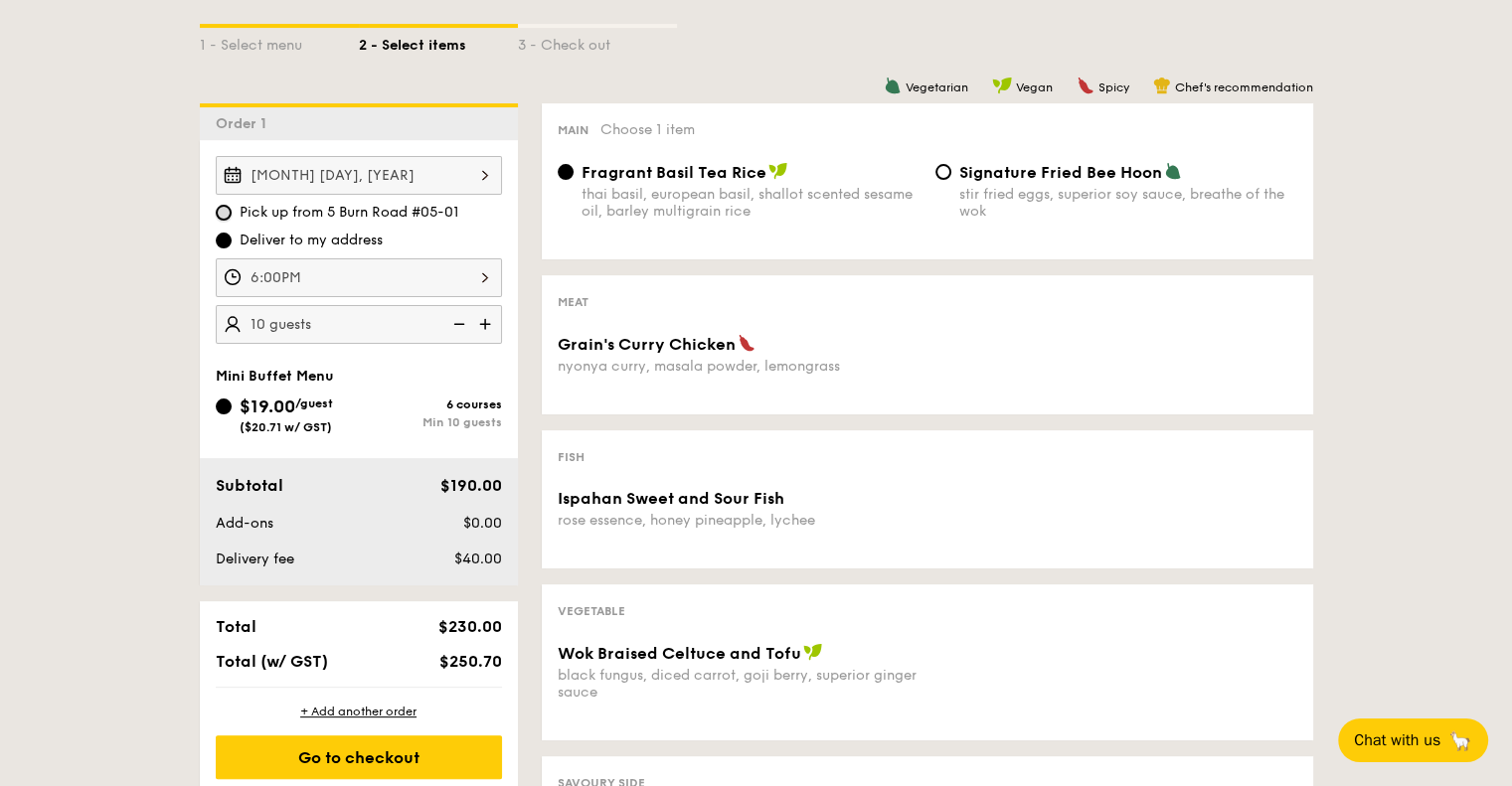 click on "Pick up from 5 Burn Road #05-01" at bounding box center (224, 213) 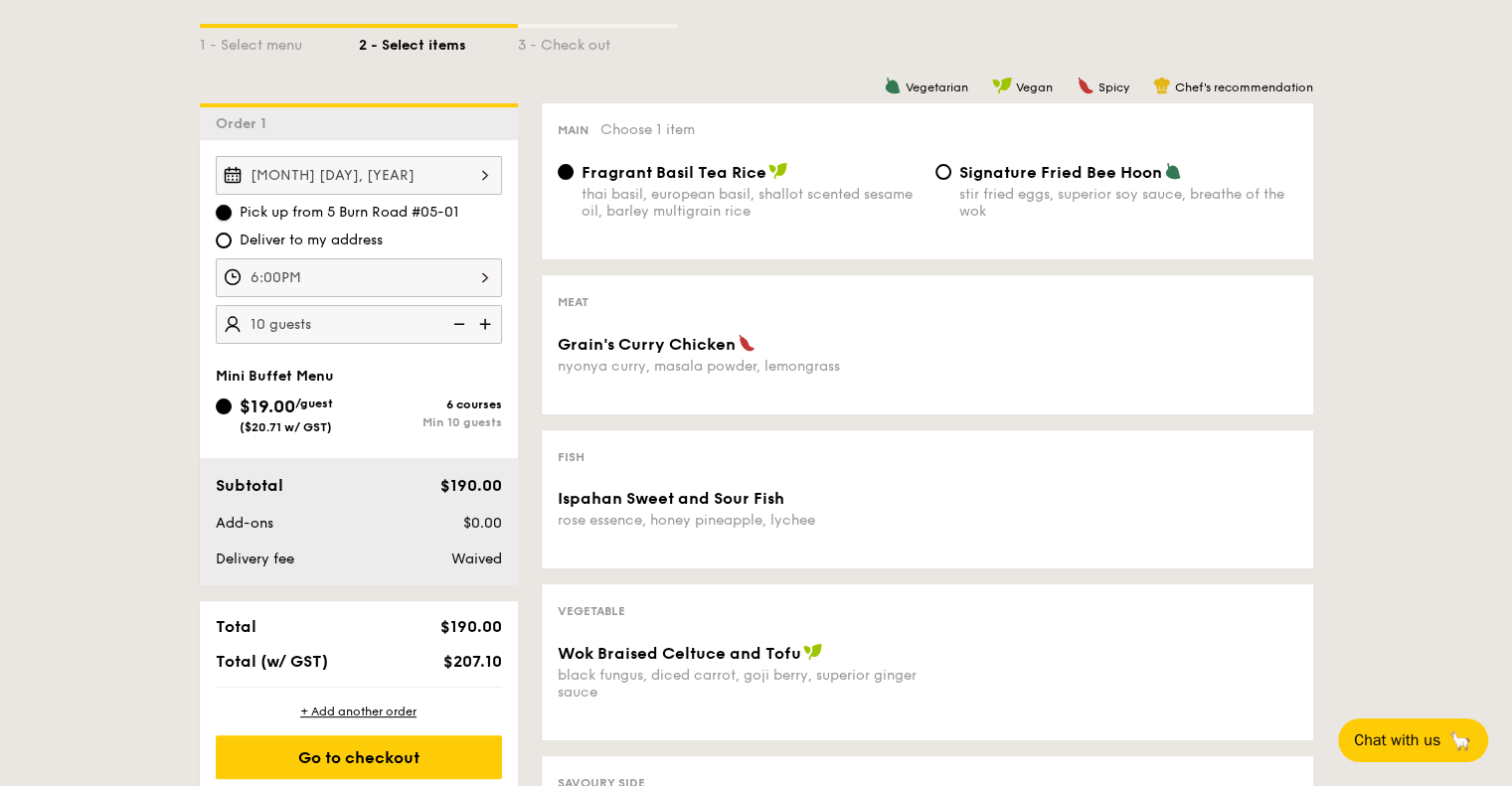 scroll, scrollTop: 0, scrollLeft: 0, axis: both 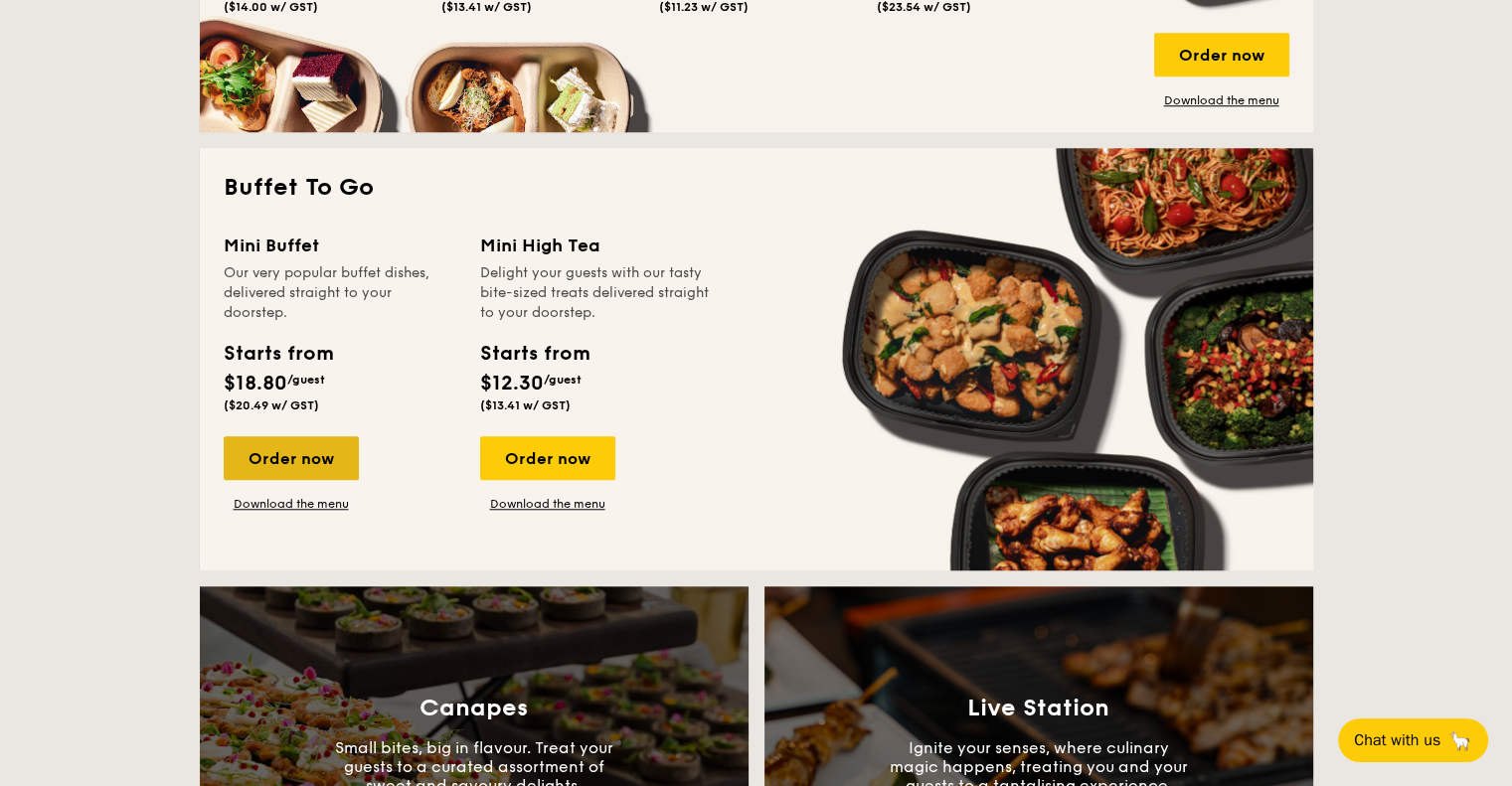 click on "Order now" at bounding box center [291, 458] 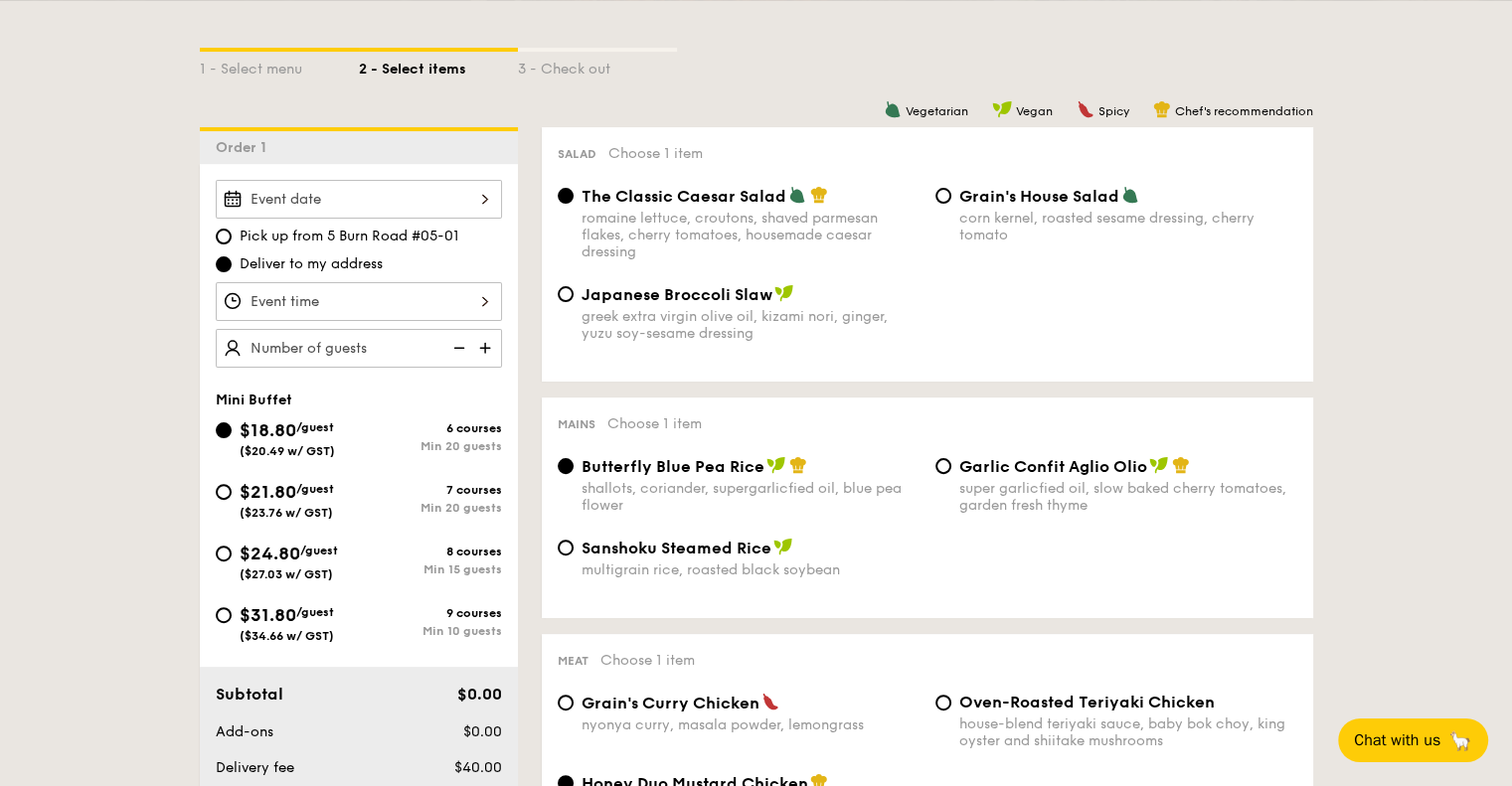 scroll, scrollTop: 497, scrollLeft: 0, axis: vertical 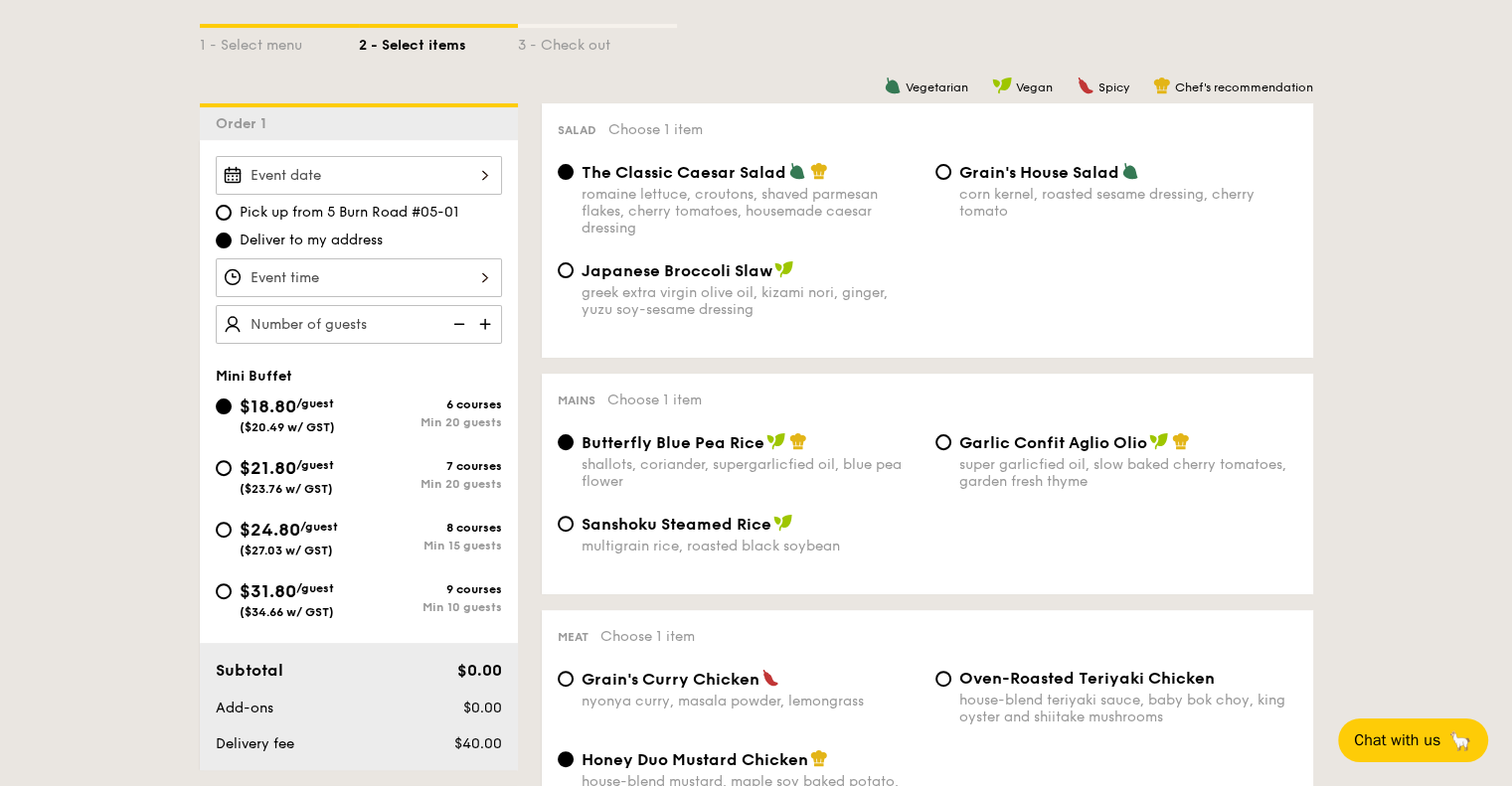 drag, startPoint x: 1236, startPoint y: 440, endPoint x: 1001, endPoint y: 558, distance: 262.96197 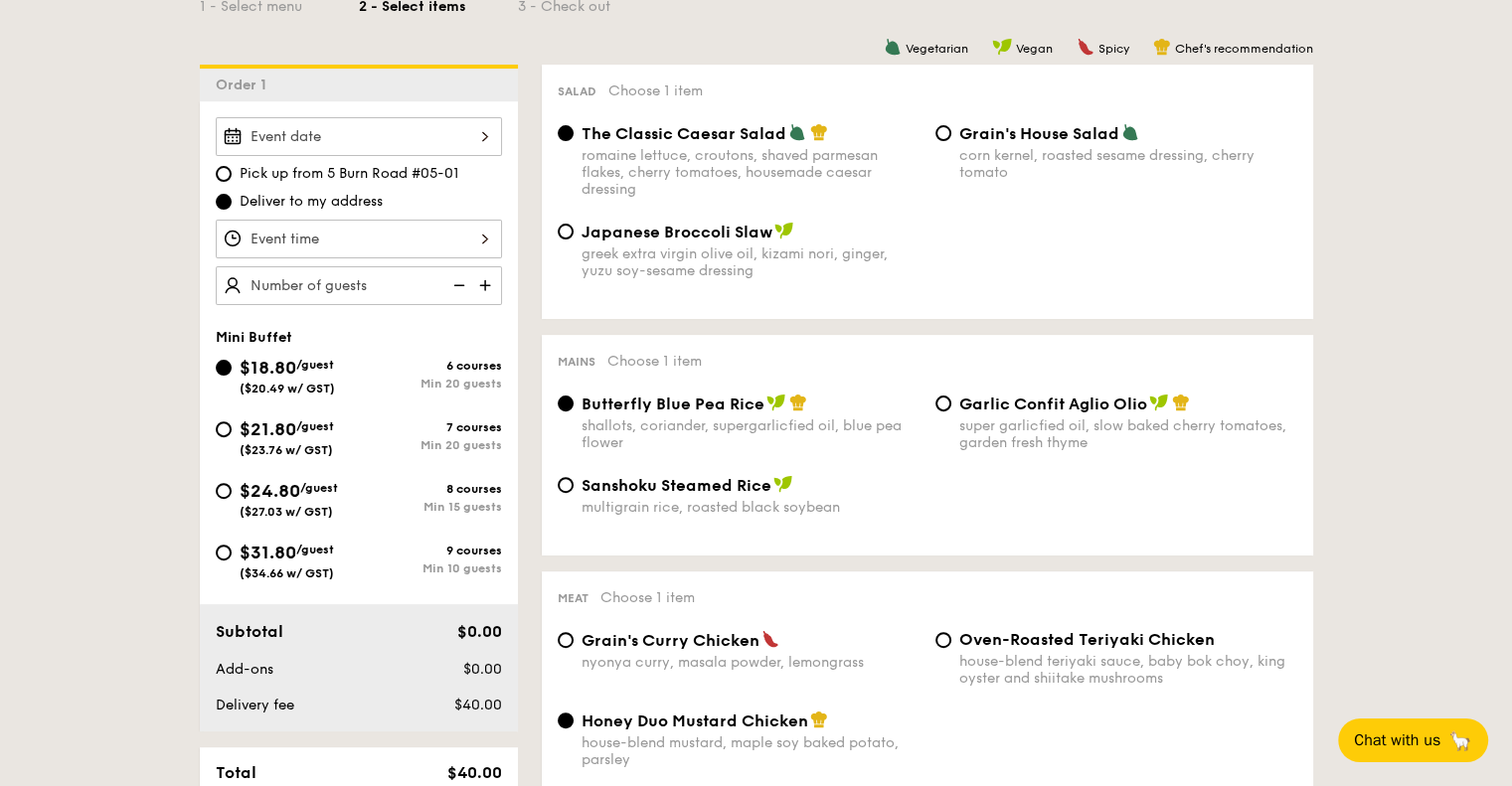 scroll, scrollTop: 497, scrollLeft: 0, axis: vertical 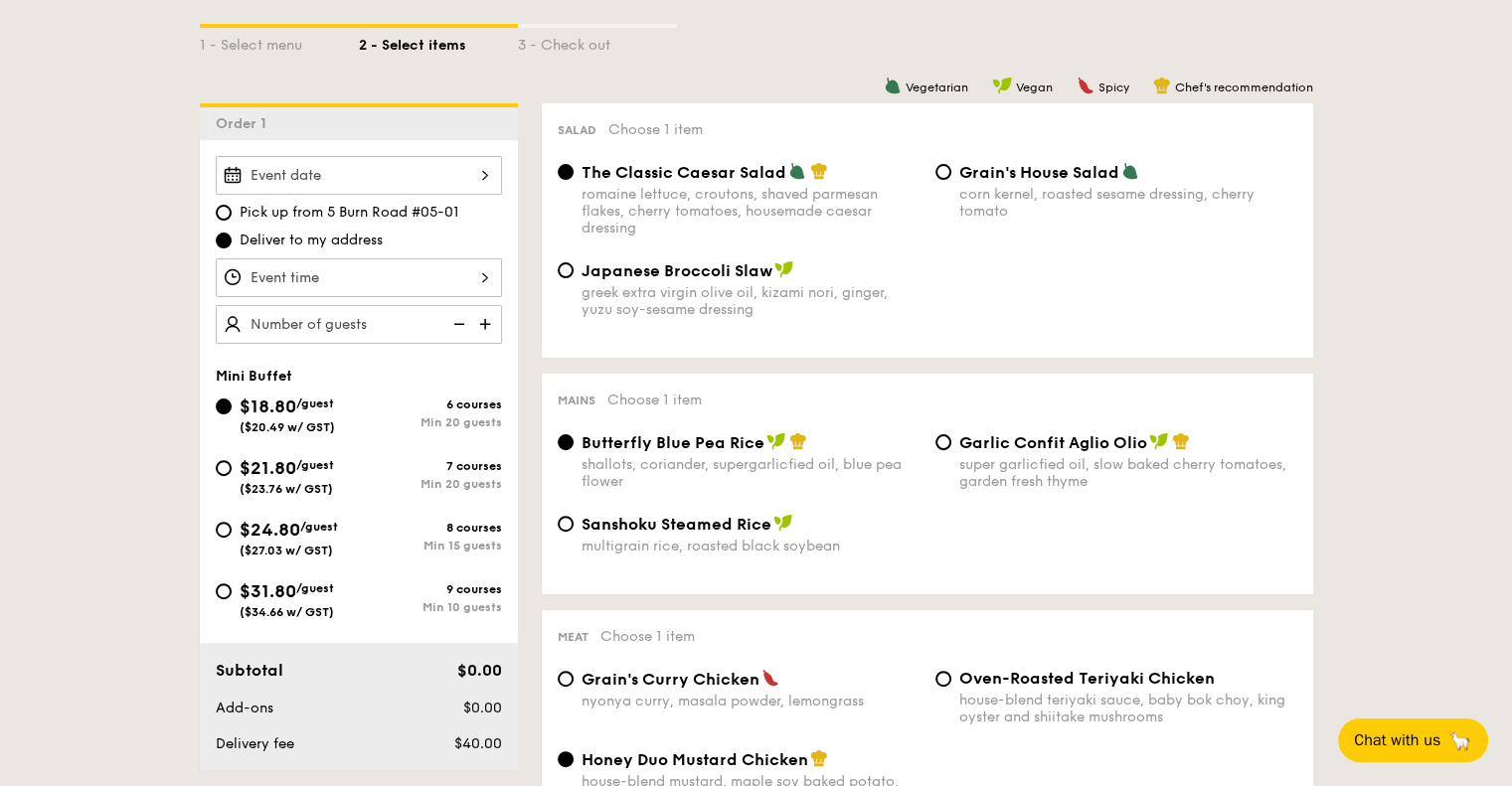 click at bounding box center [487, 324] 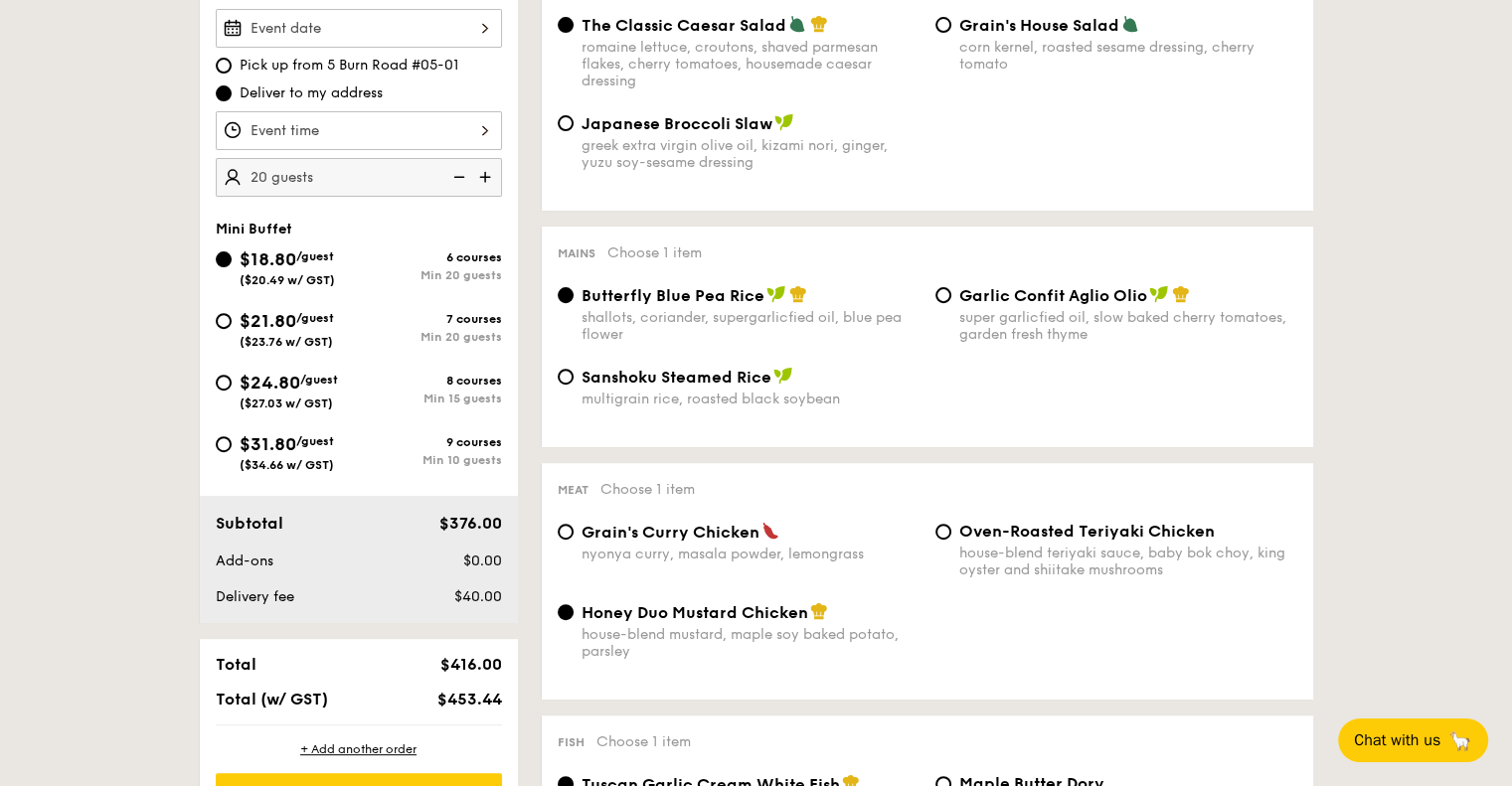 scroll, scrollTop: 596, scrollLeft: 0, axis: vertical 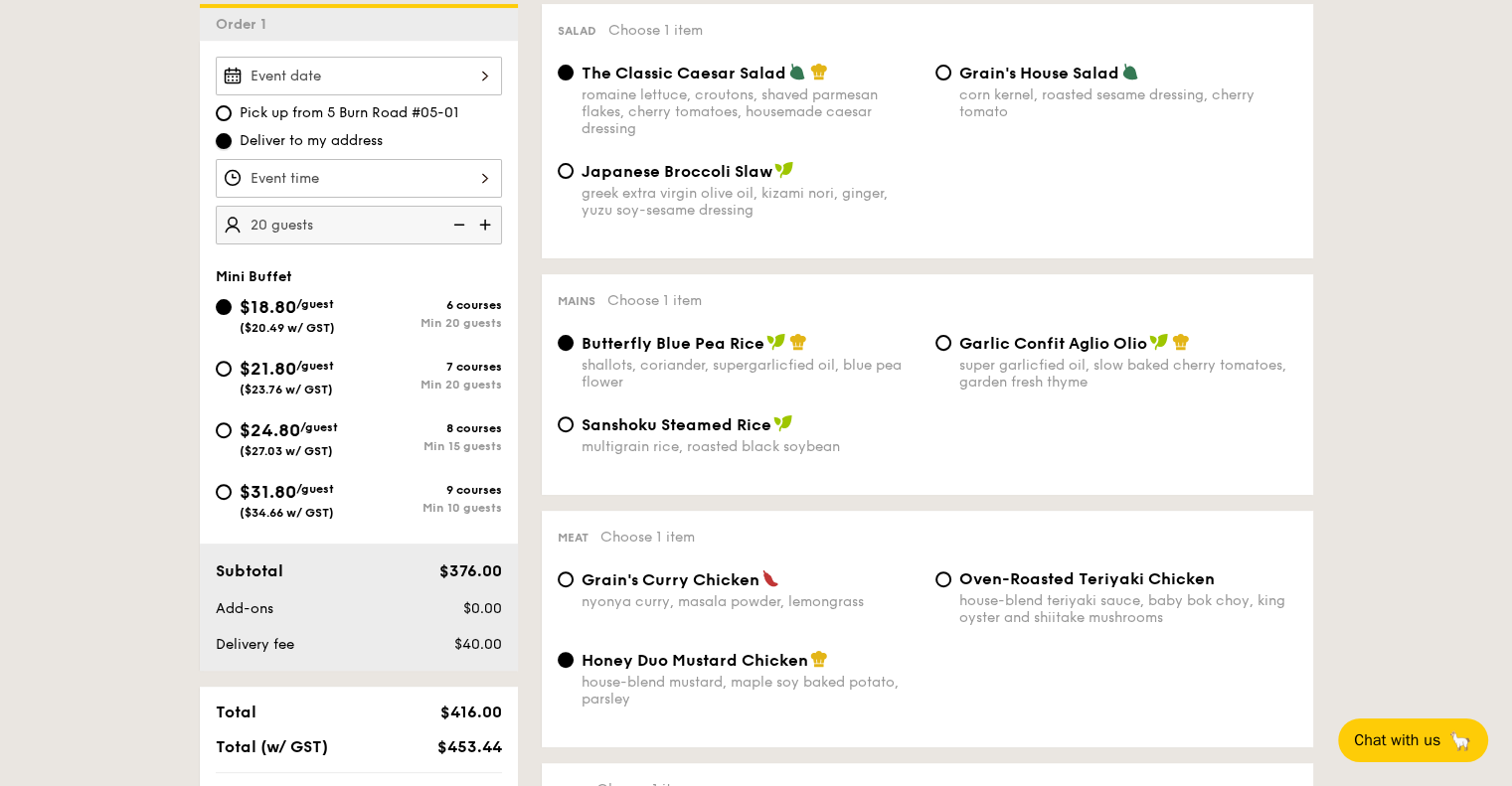 click on "Deliver to my address" at bounding box center (224, 141) 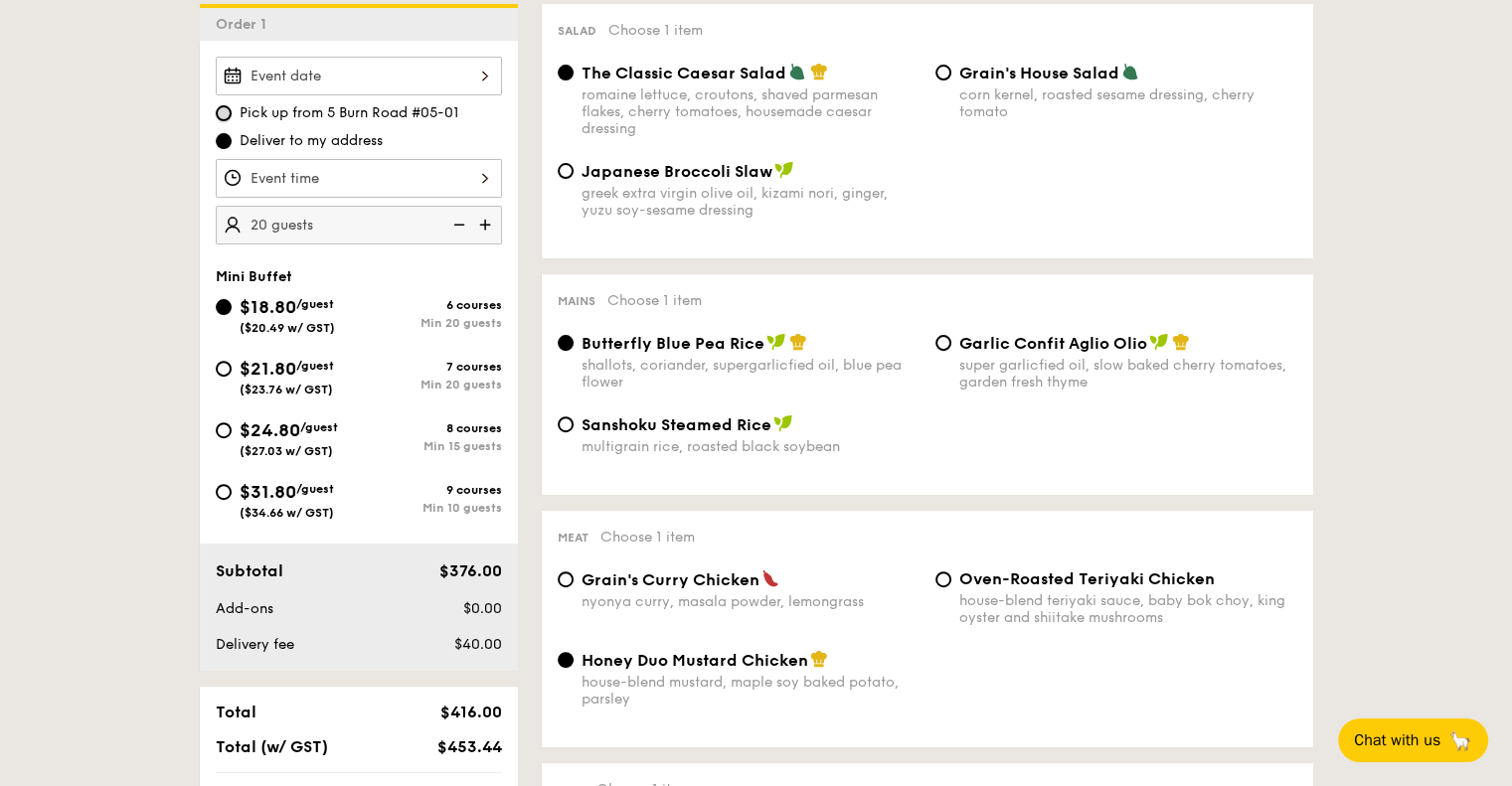 click on "Pick up from 5 Burn Road #05-01" at bounding box center [224, 113] 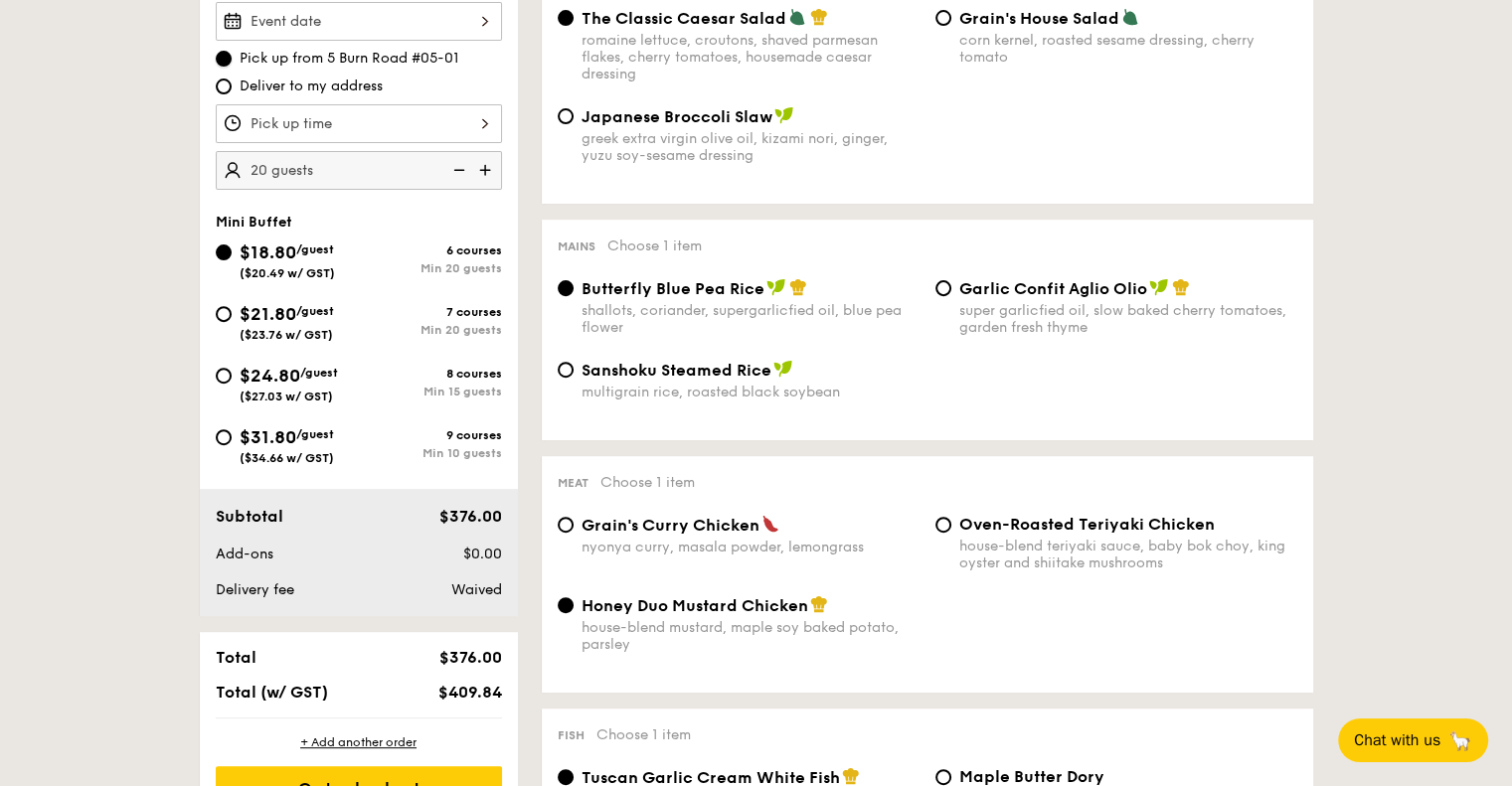 scroll, scrollTop: 696, scrollLeft: 0, axis: vertical 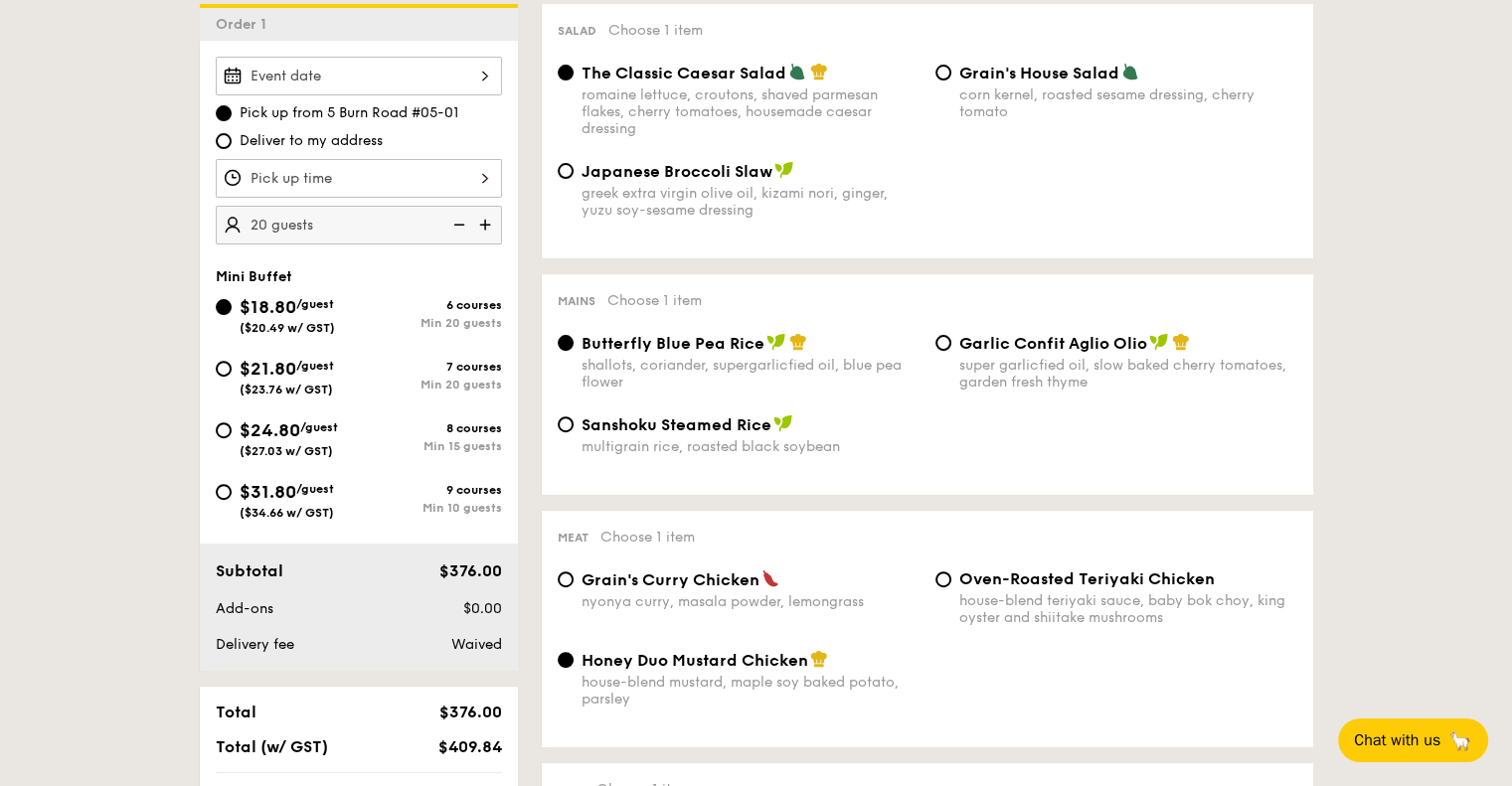 click at bounding box center [487, 225] 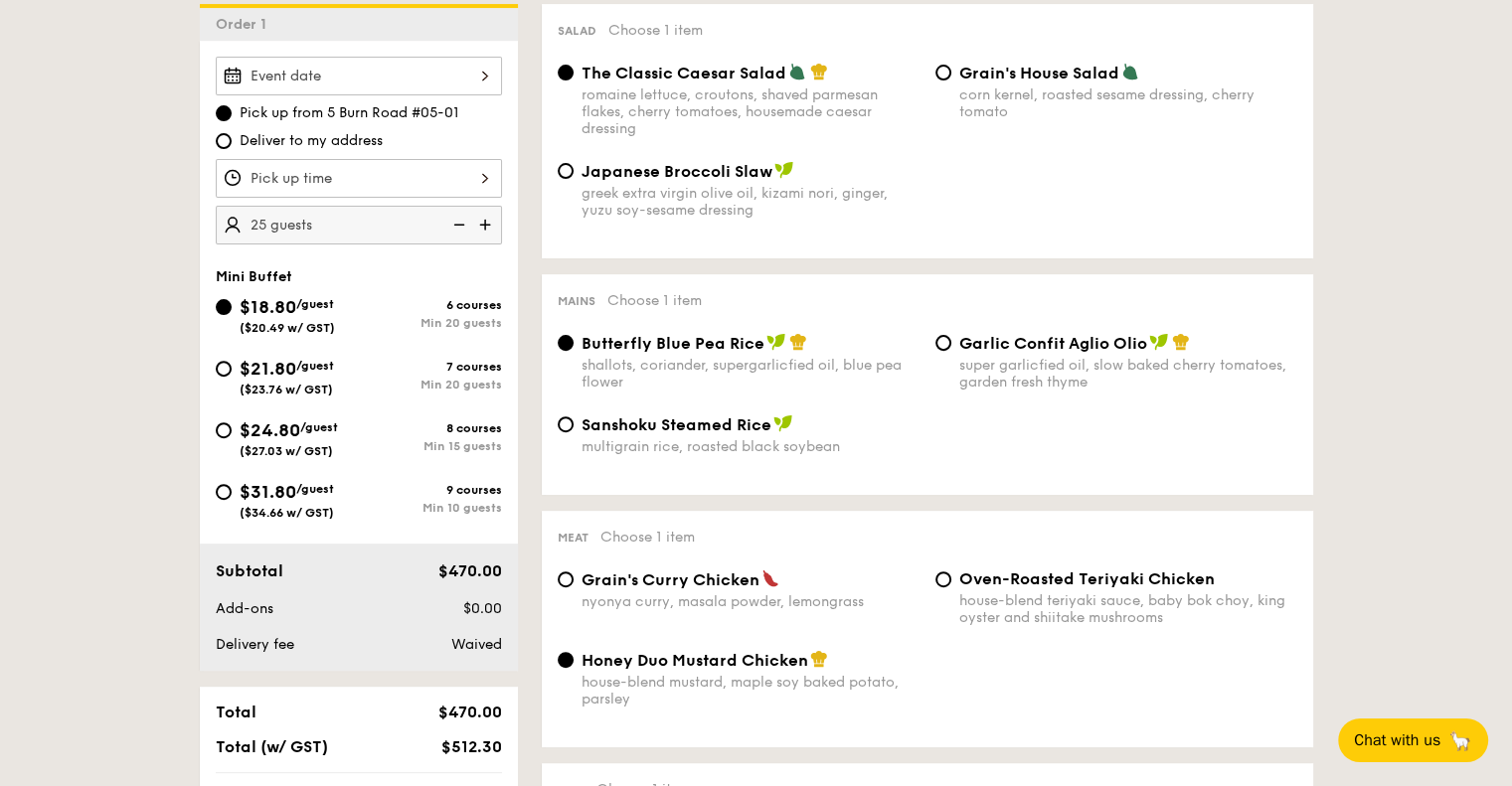 click at bounding box center [487, 225] 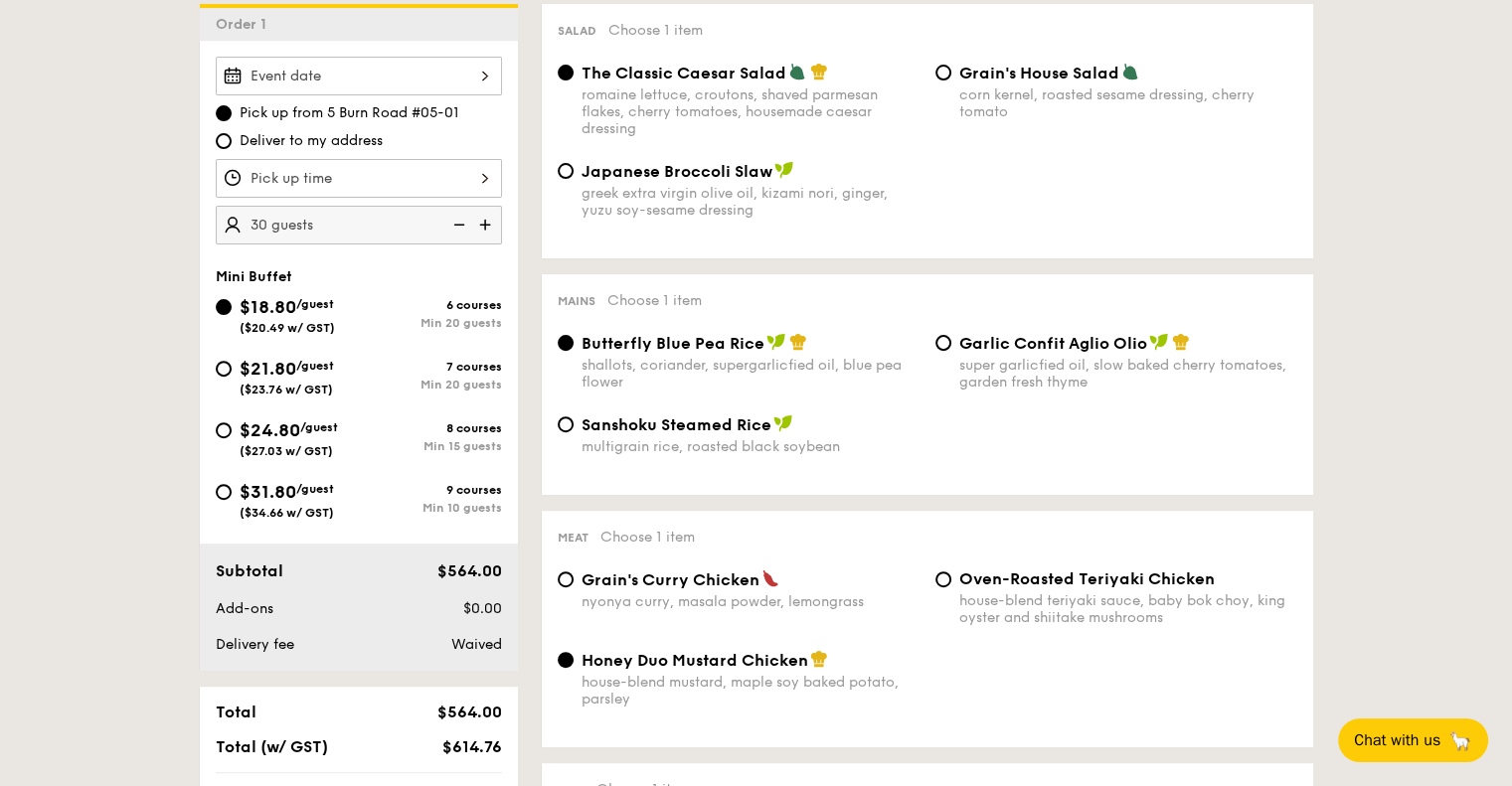 click at bounding box center (457, 225) 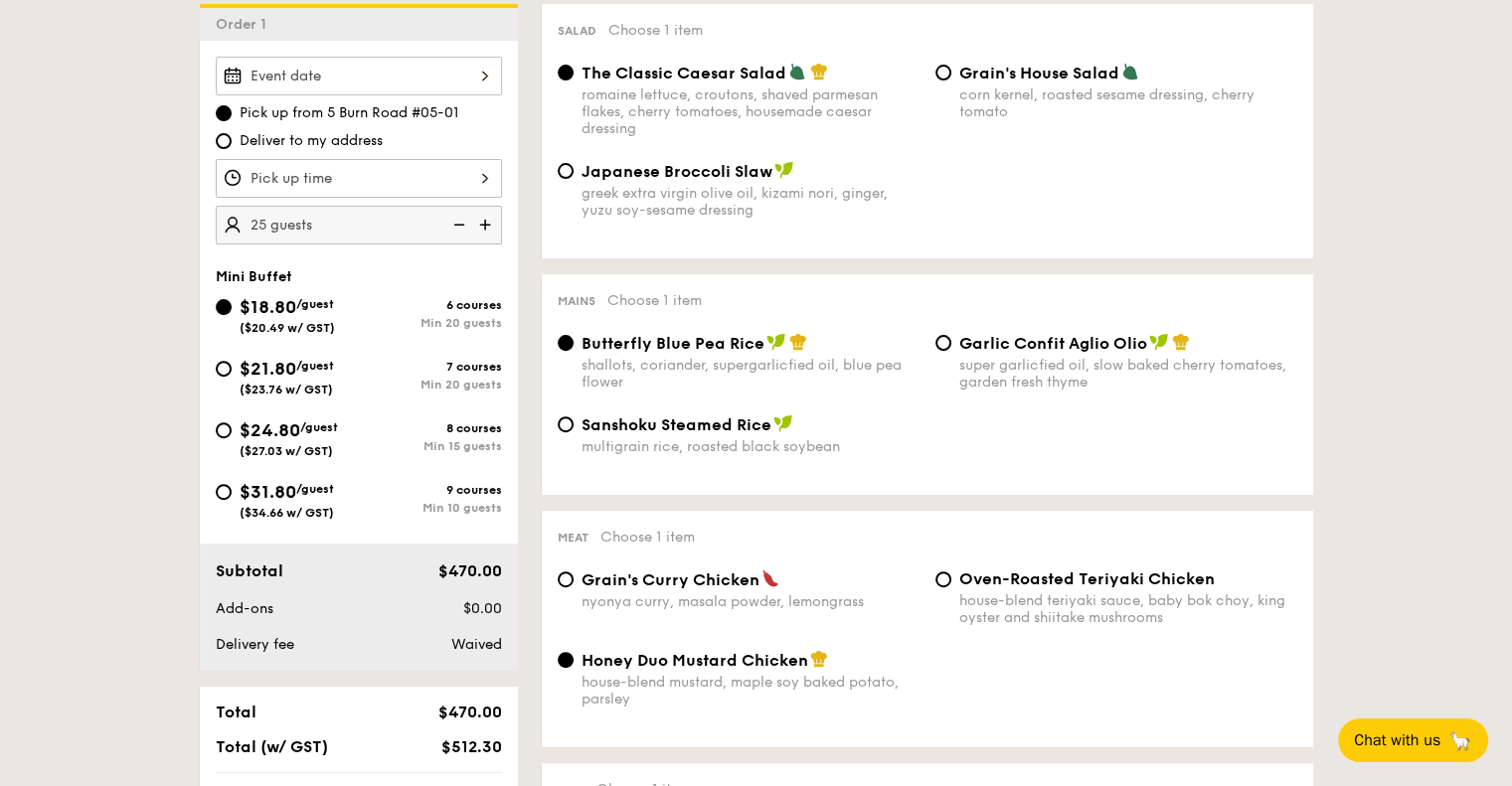 click at bounding box center [487, 225] 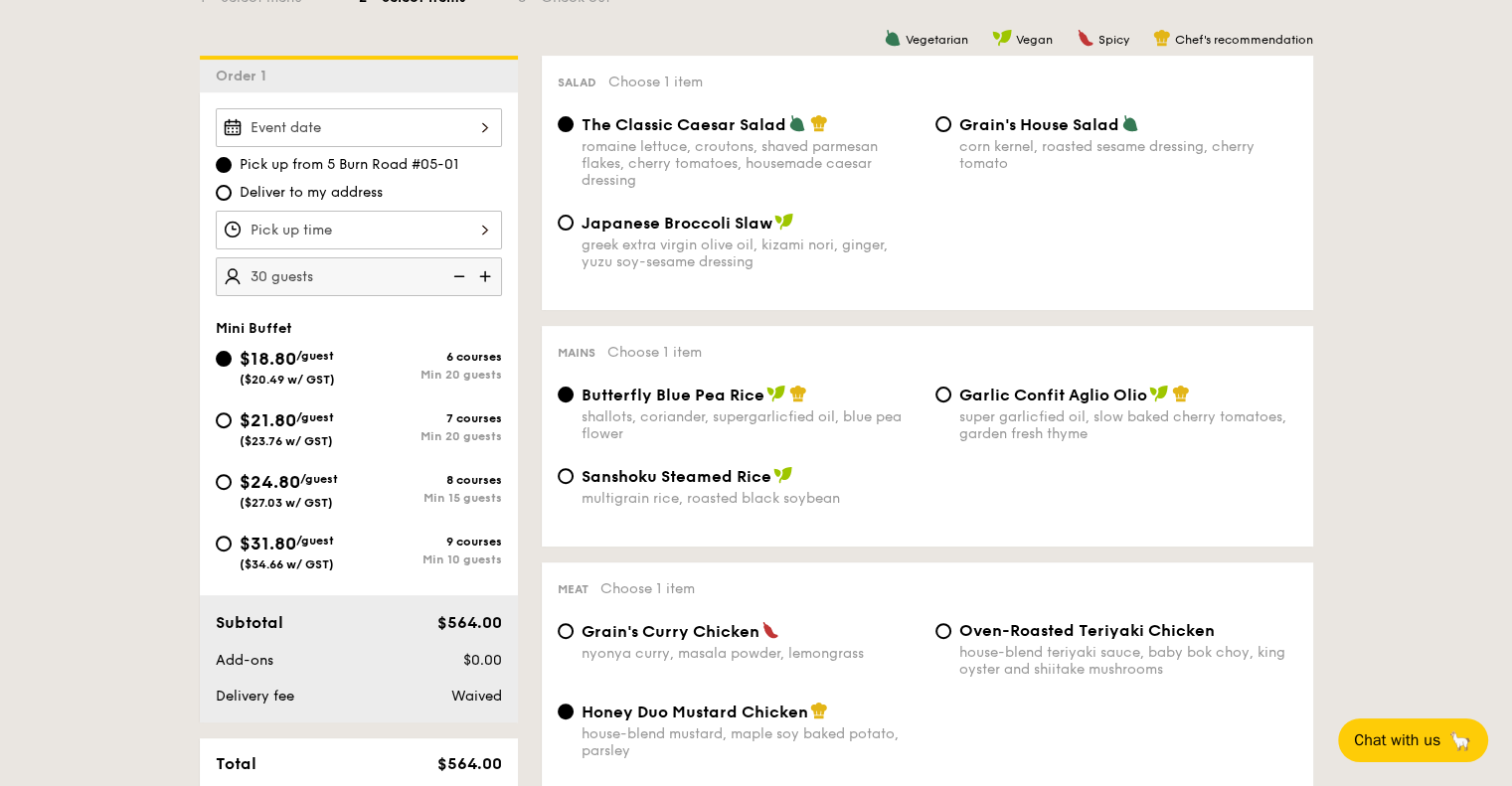 scroll, scrollTop: 497, scrollLeft: 0, axis: vertical 